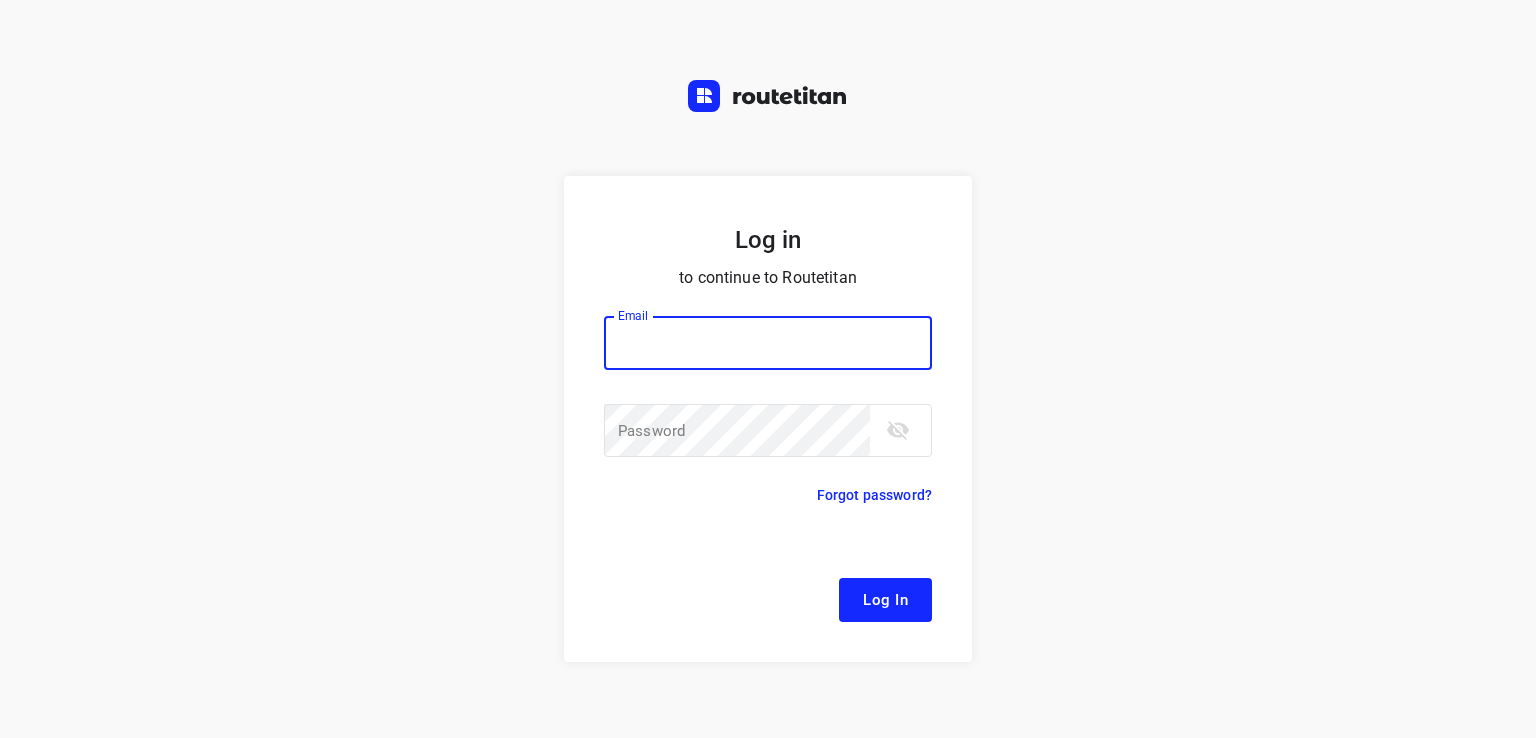 scroll, scrollTop: 0, scrollLeft: 0, axis: both 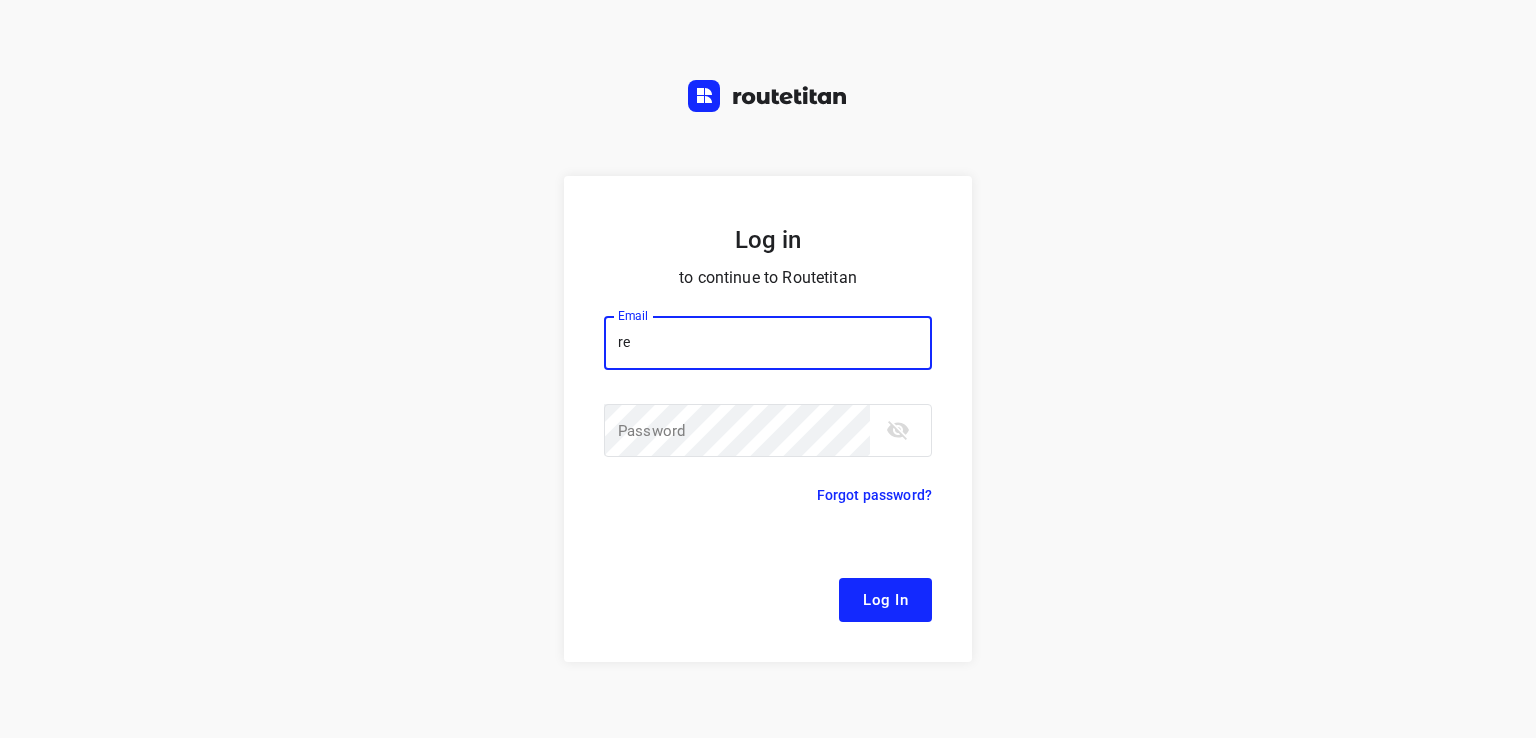 type on "[EMAIL]" 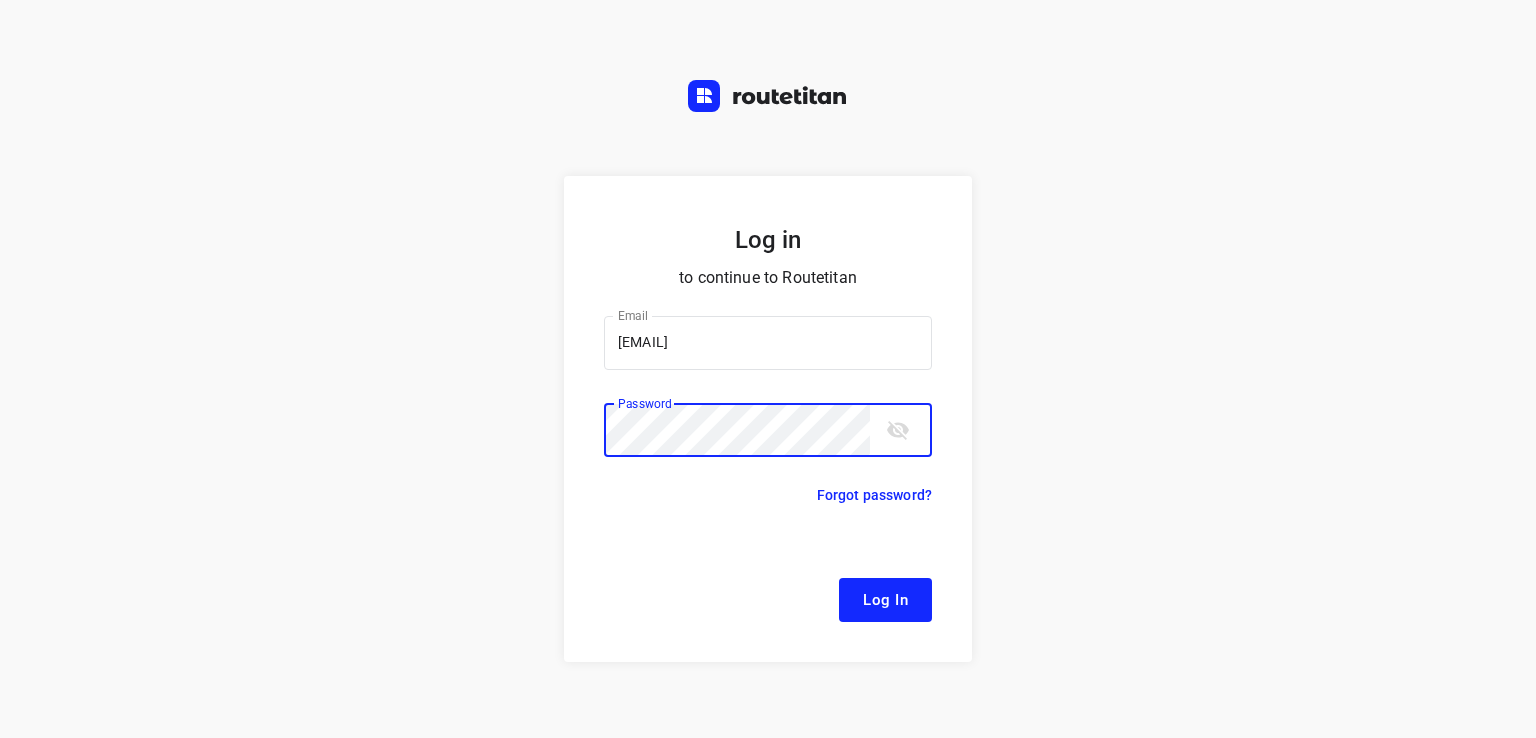 click on "Log In" at bounding box center (885, 600) 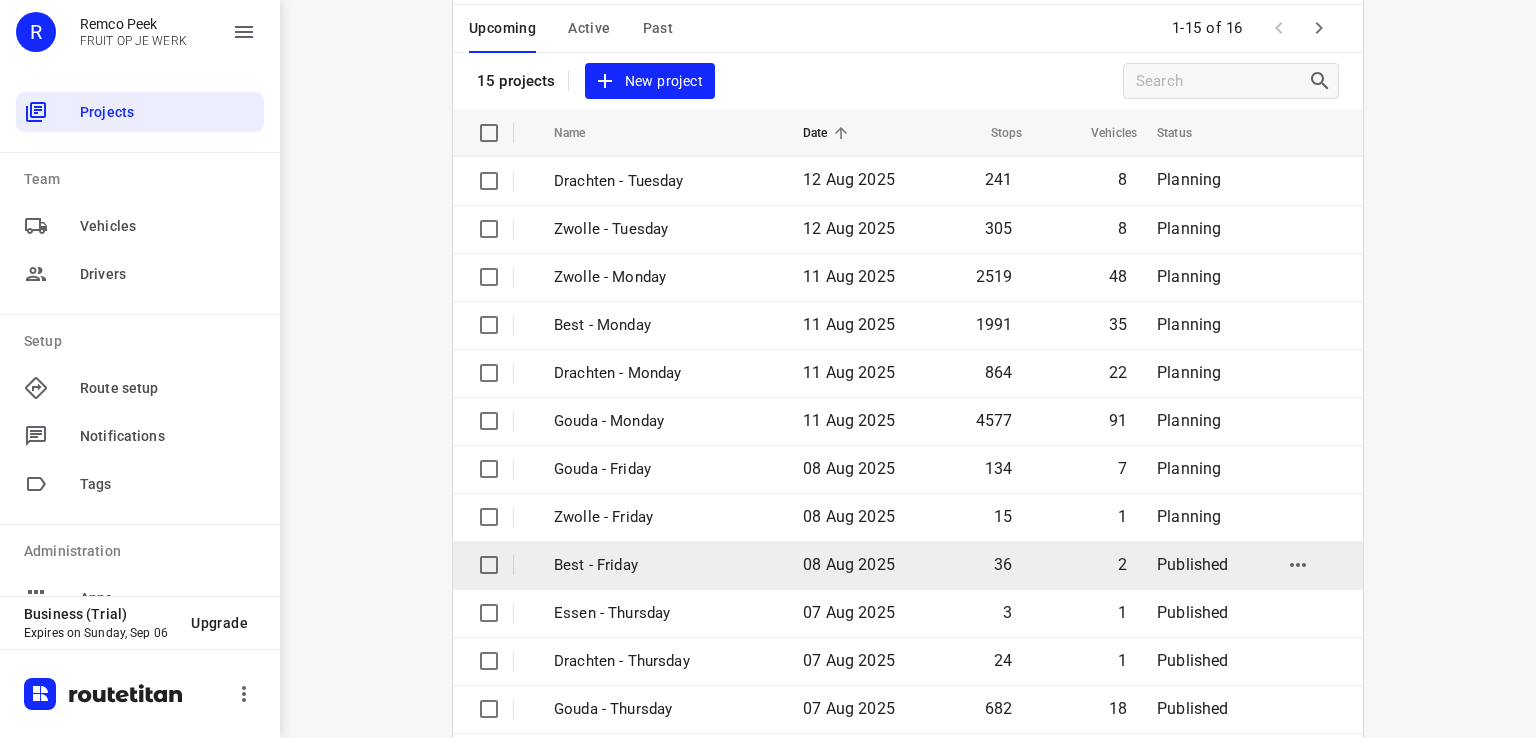scroll, scrollTop: 272, scrollLeft: 0, axis: vertical 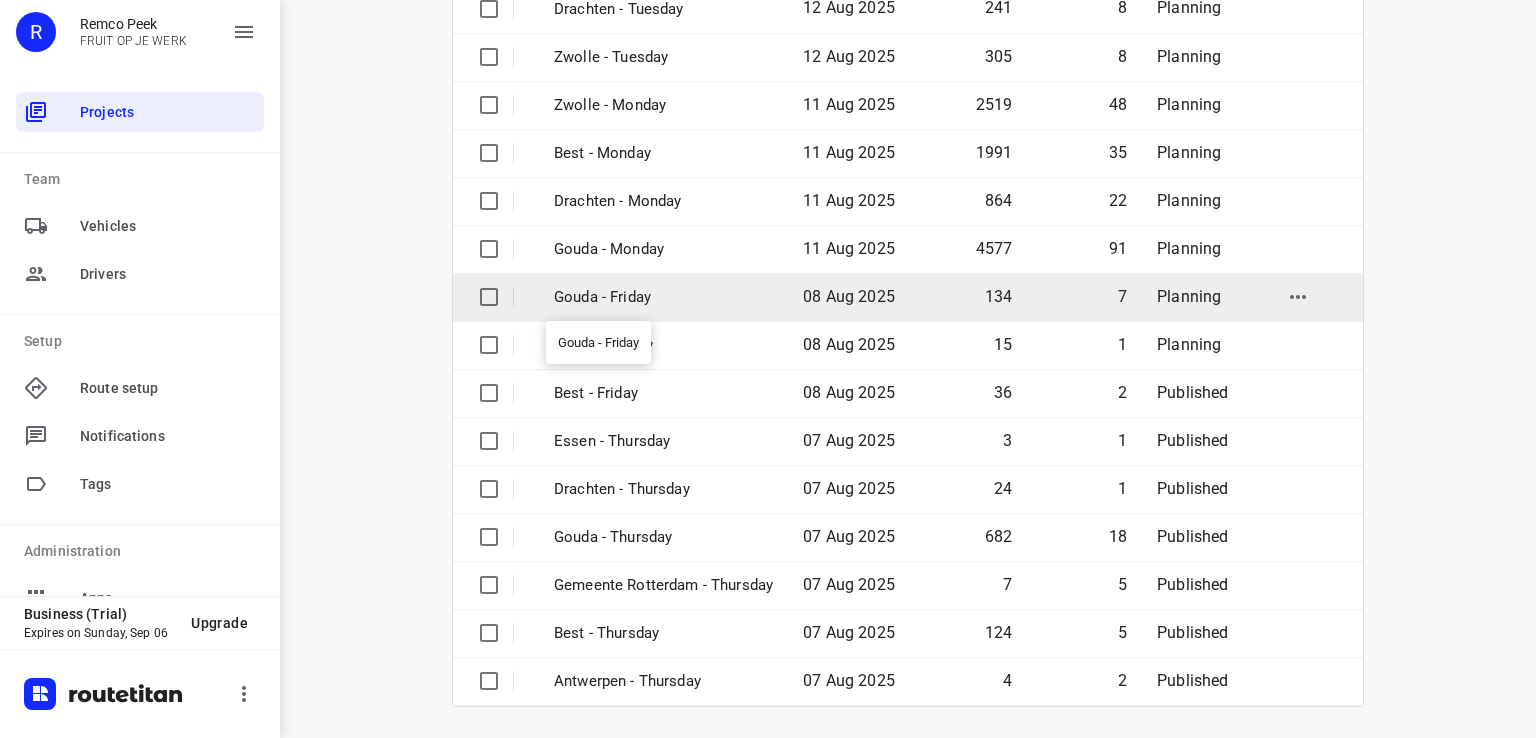 click on "Gouda - Friday" at bounding box center (663, 297) 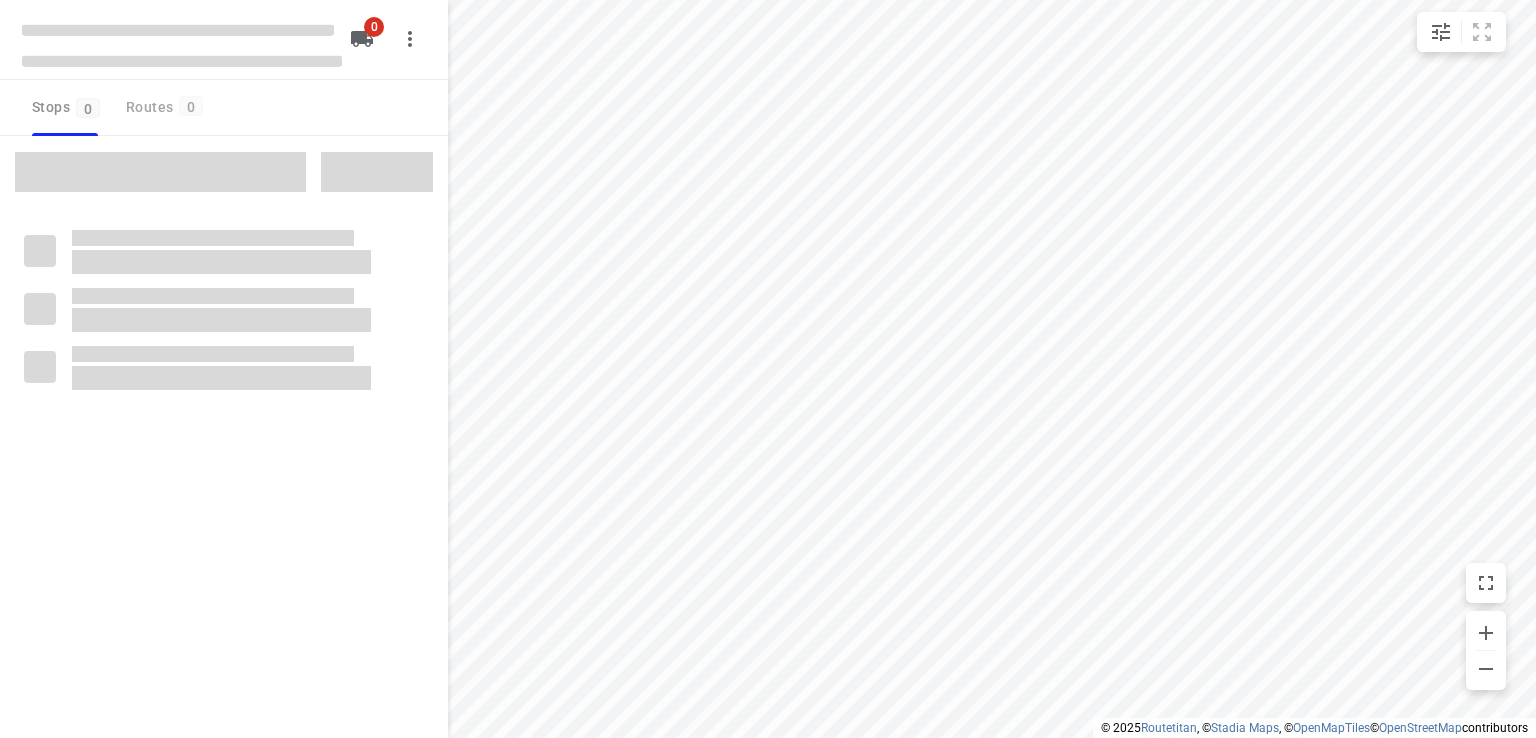 scroll, scrollTop: 0, scrollLeft: 0, axis: both 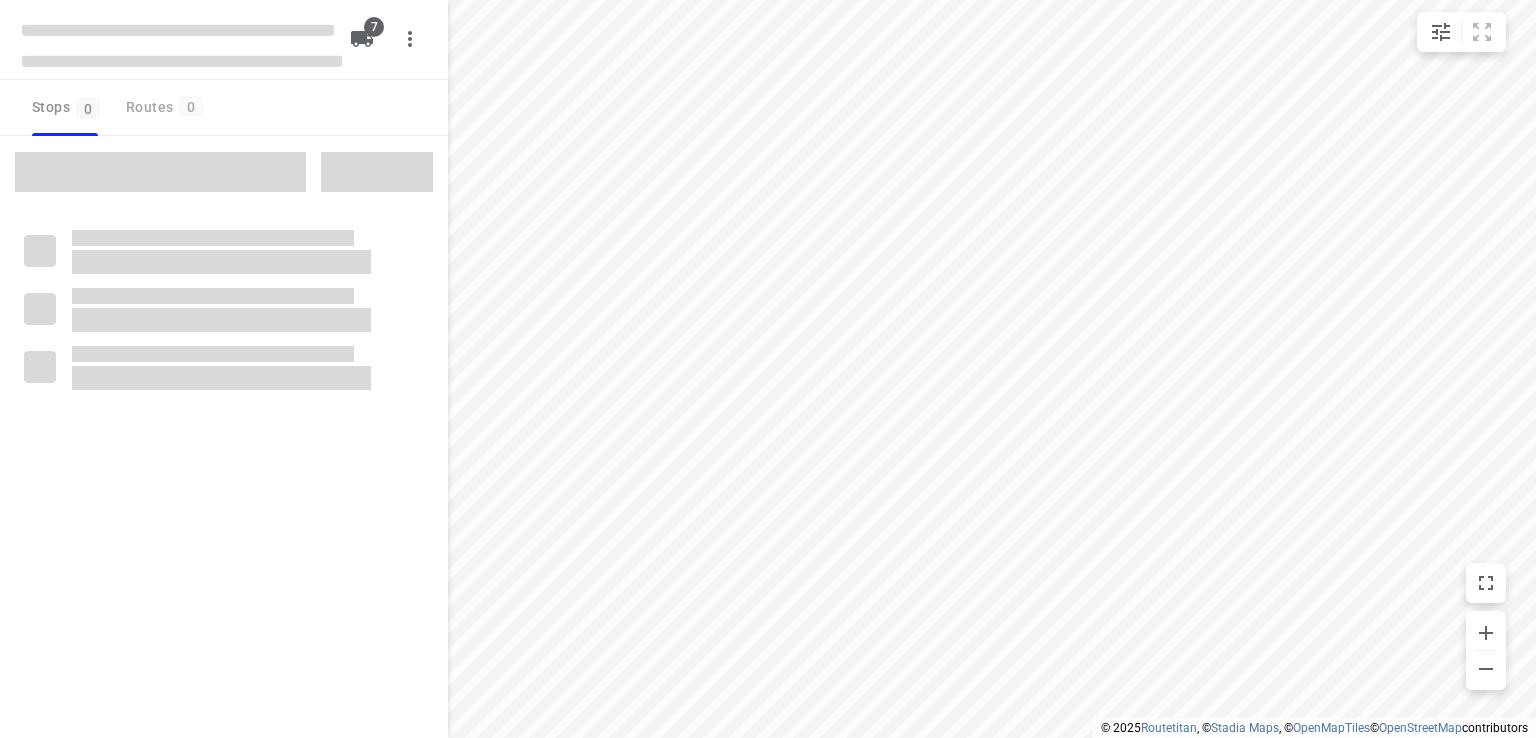type on "distance" 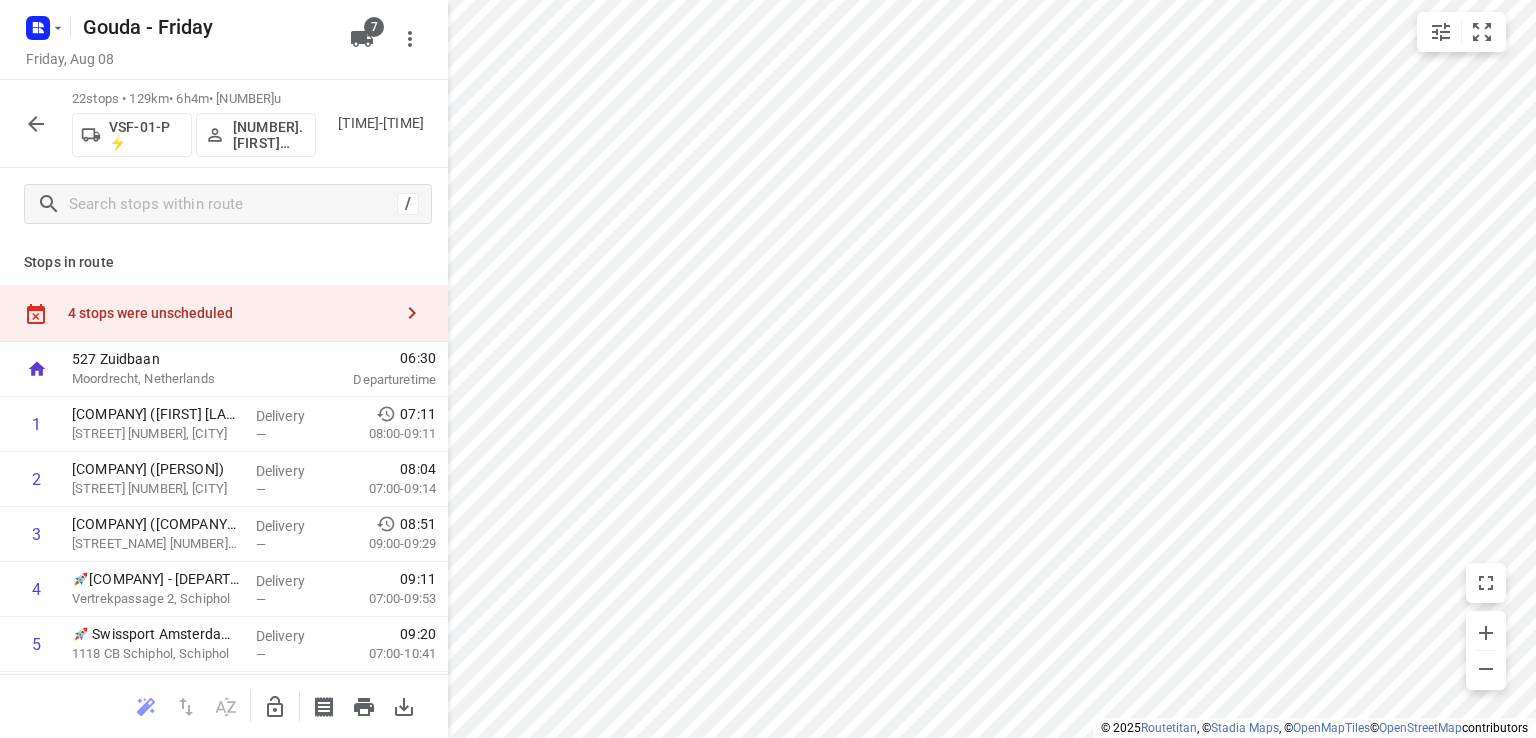 click at bounding box center (412, 313) 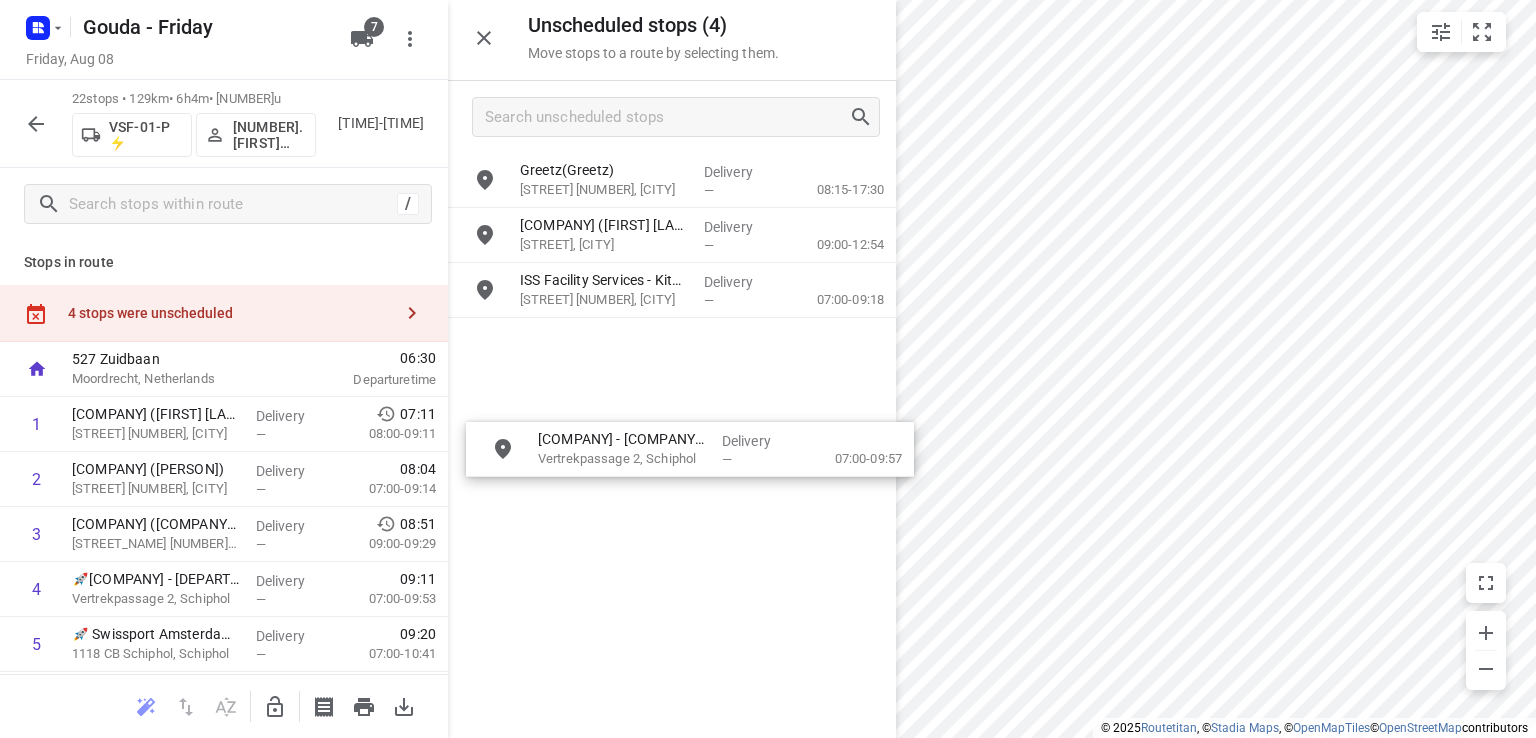 drag, startPoint x: 660, startPoint y: 289, endPoint x: 669, endPoint y: 450, distance: 161.25136 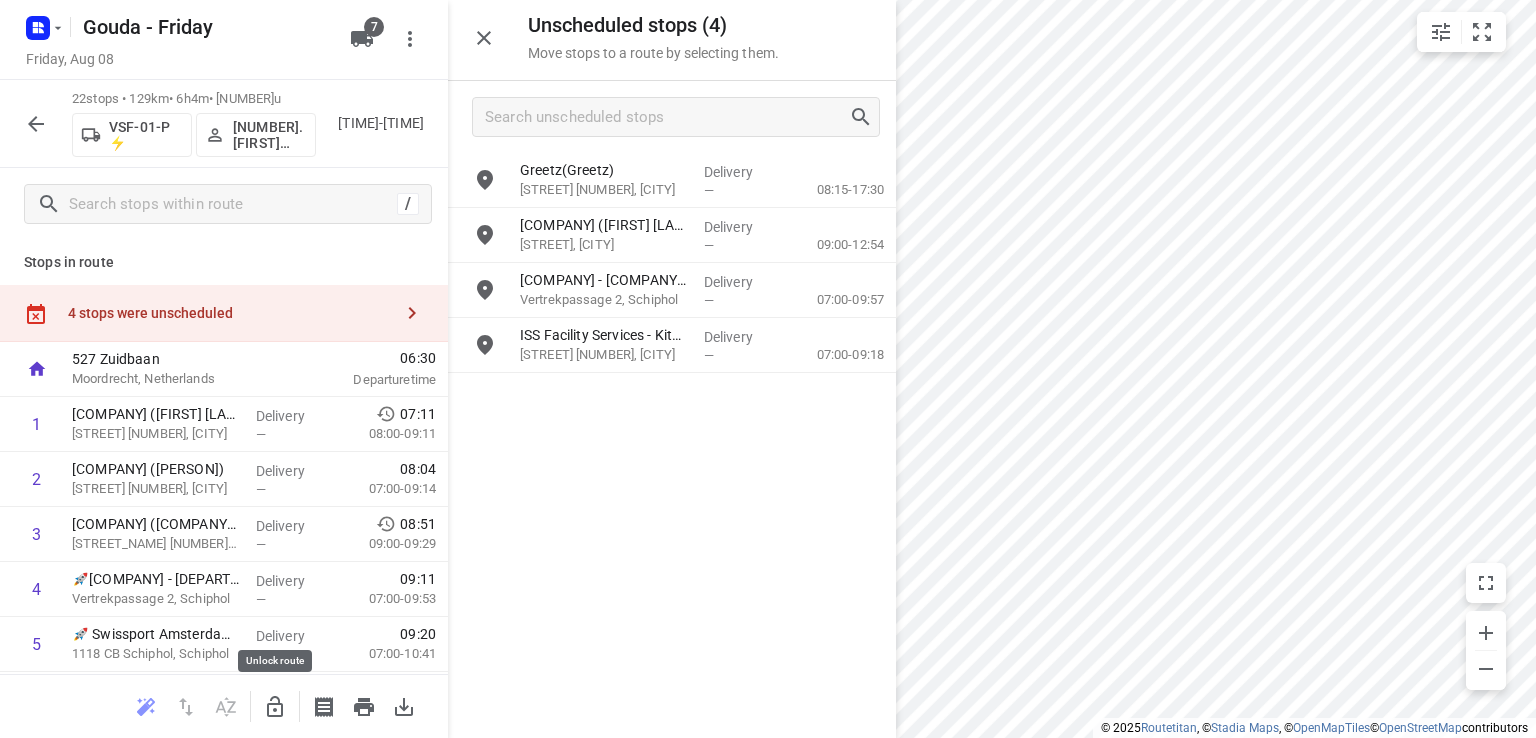 click 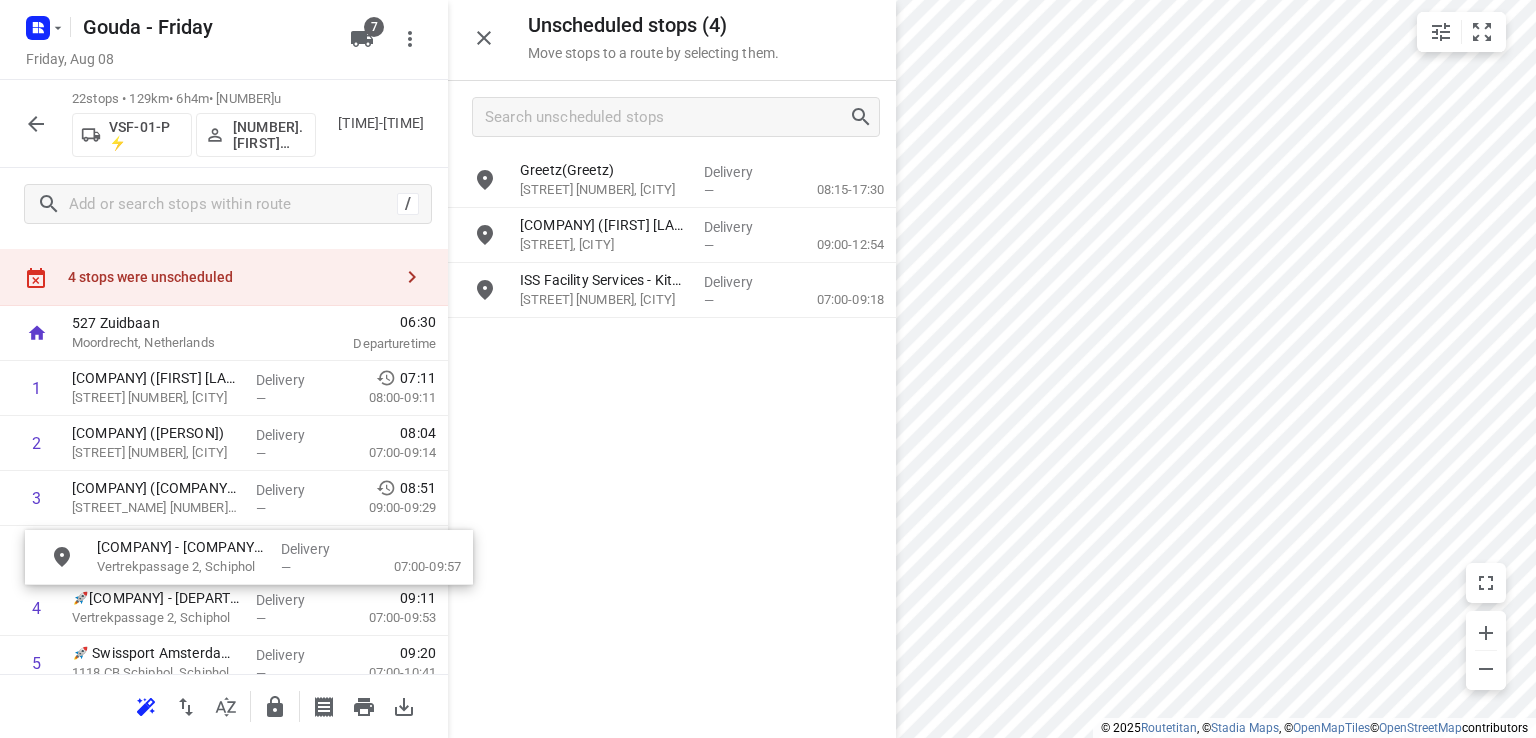 scroll, scrollTop: 40, scrollLeft: 0, axis: vertical 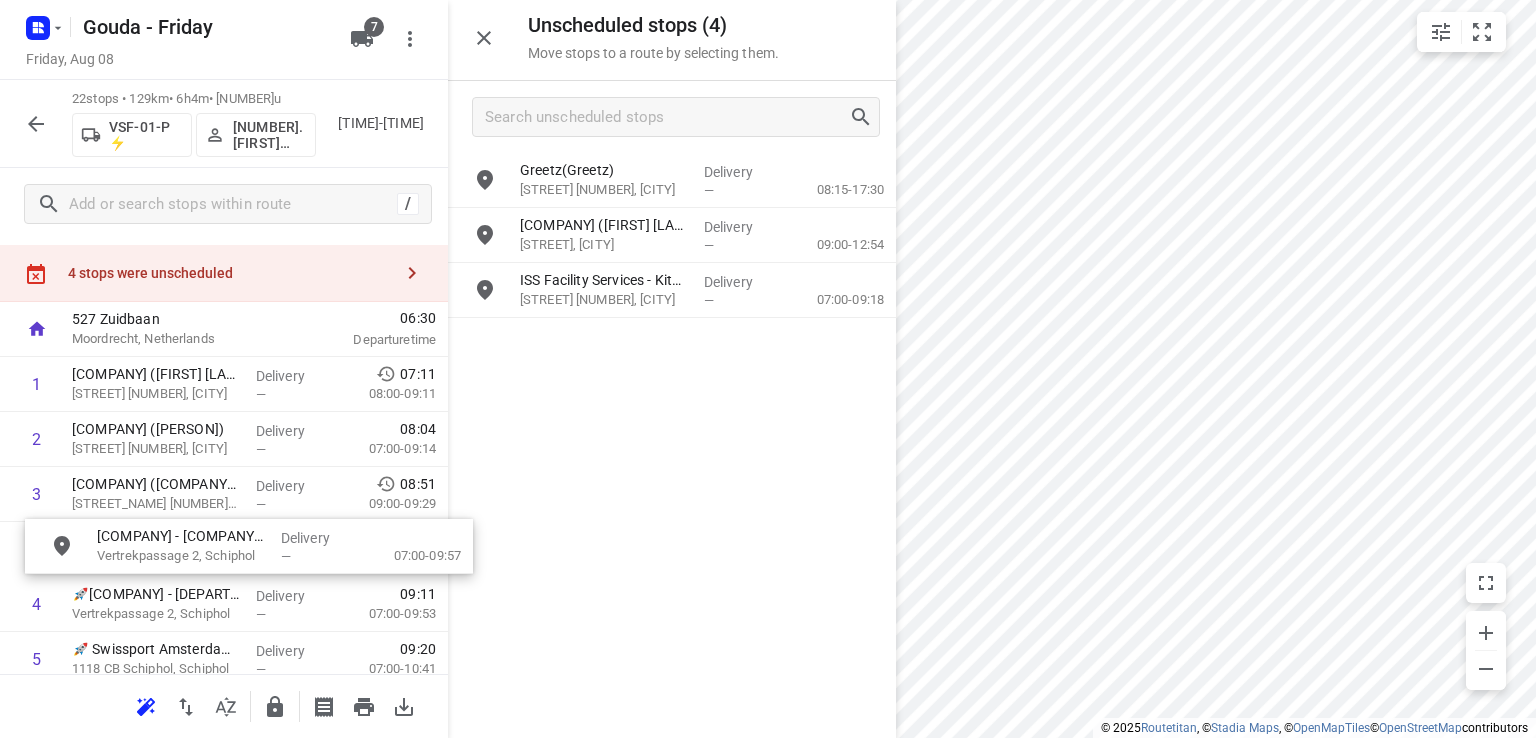 drag, startPoint x: 580, startPoint y: 295, endPoint x: 155, endPoint y: 559, distance: 500.3209 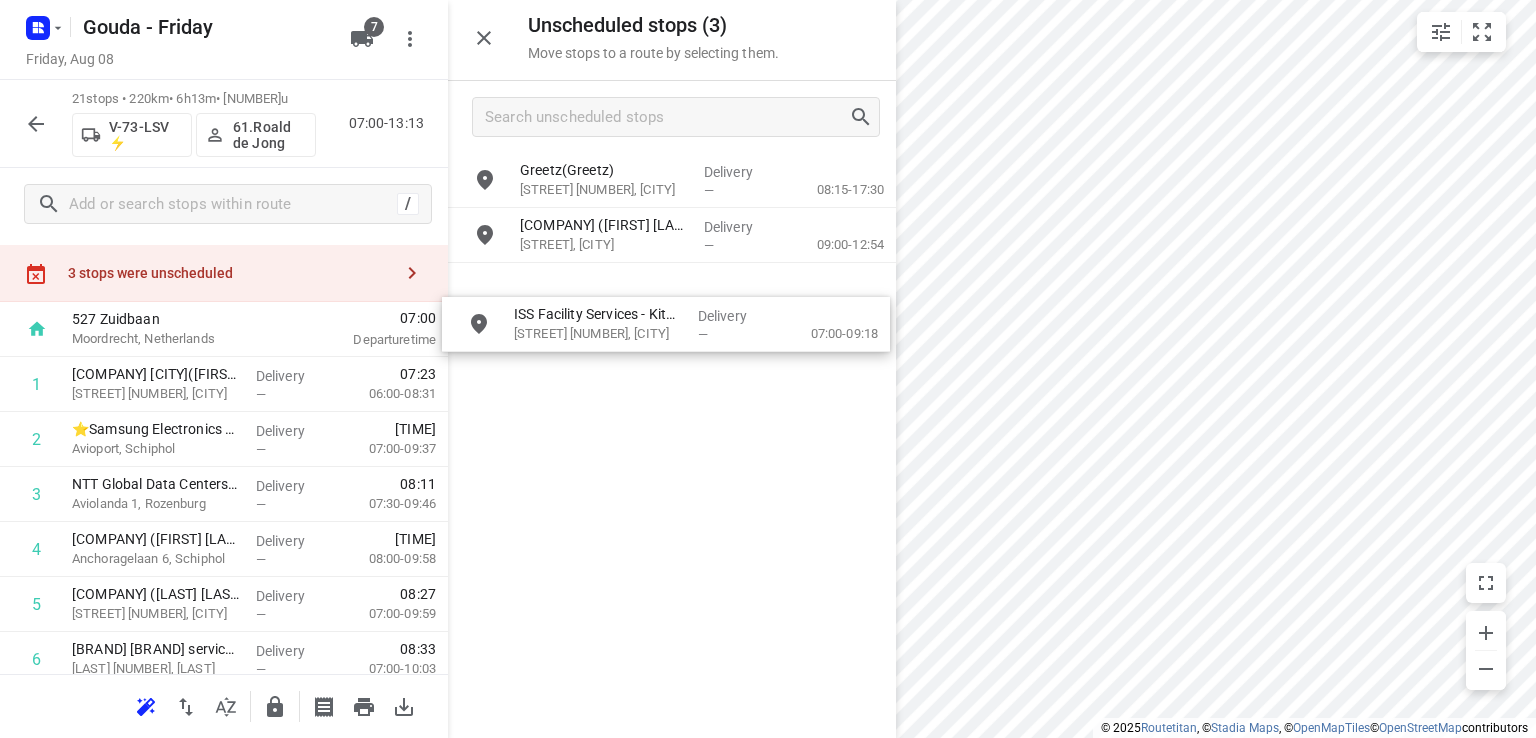 drag, startPoint x: 612, startPoint y: 302, endPoint x: 598, endPoint y: 343, distance: 43.32436 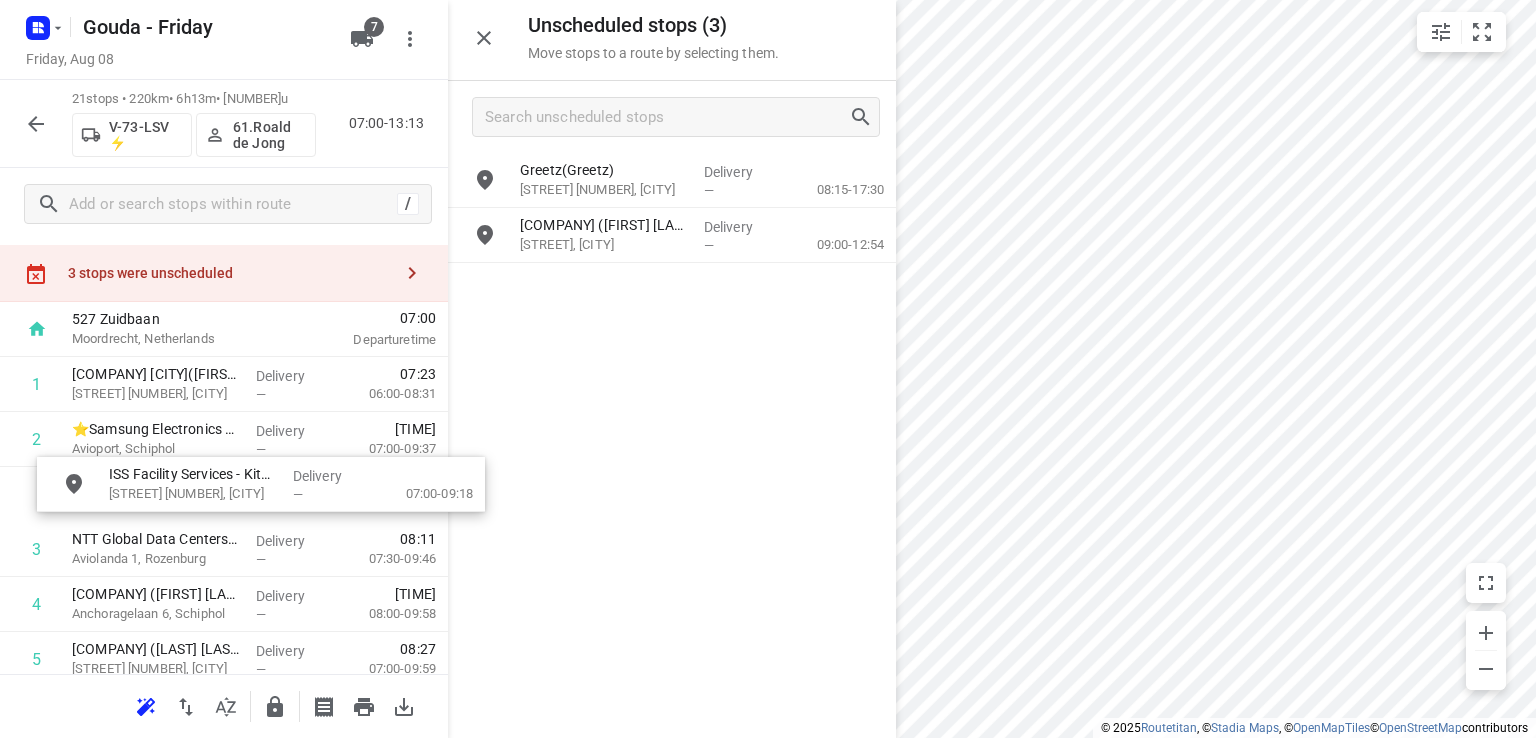 drag, startPoint x: 625, startPoint y: 291, endPoint x: 212, endPoint y: 490, distance: 458.44302 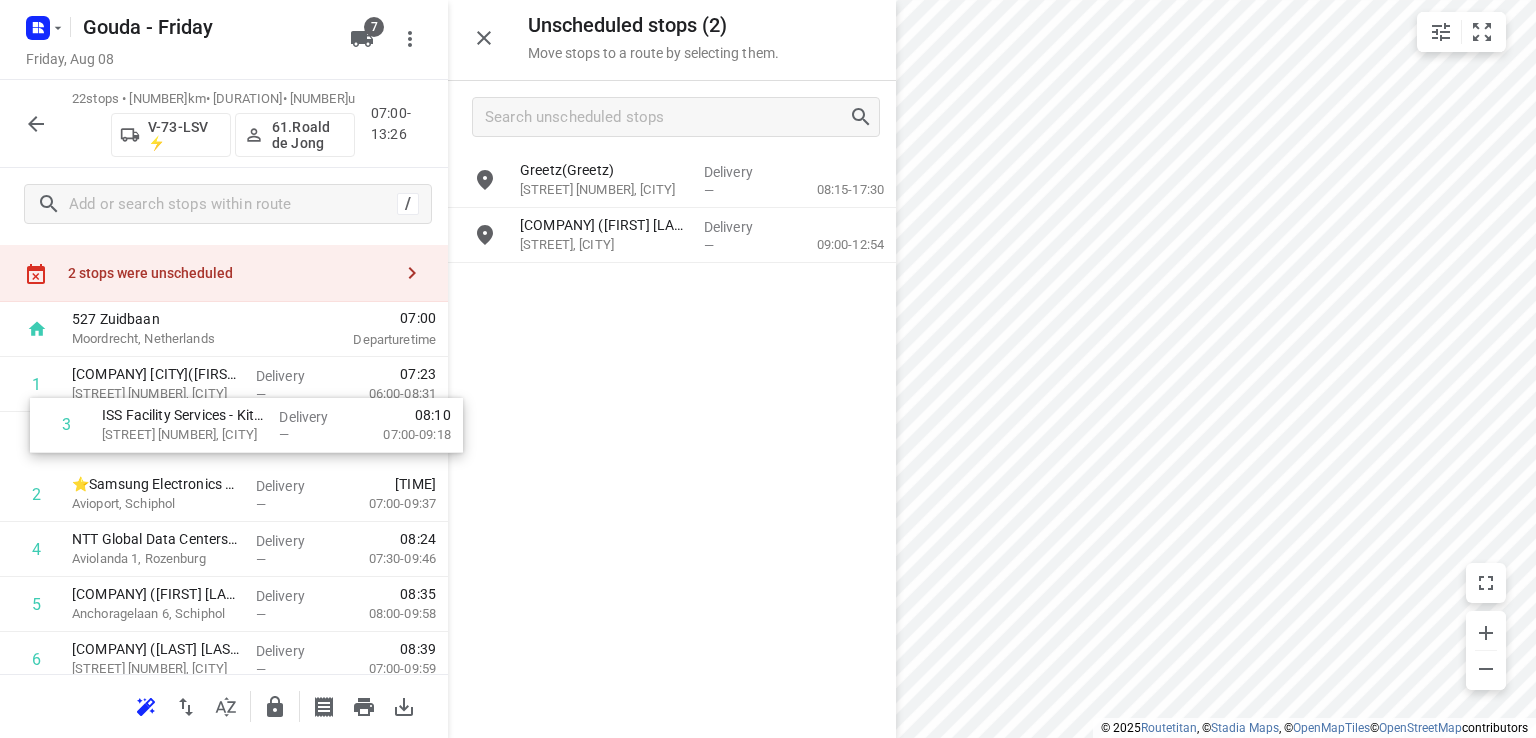drag, startPoint x: 105, startPoint y: 499, endPoint x: 144, endPoint y: 430, distance: 79.25907 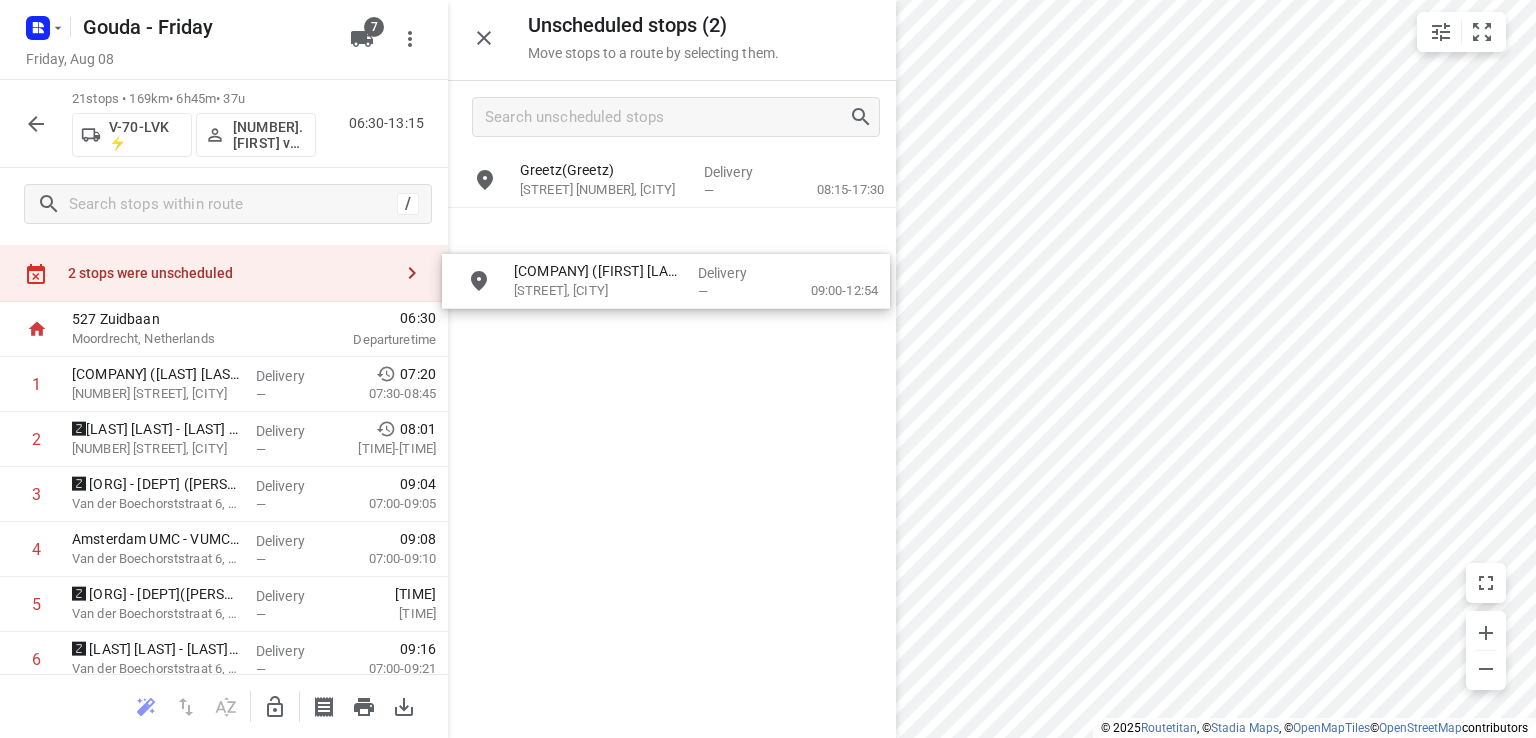 drag, startPoint x: 592, startPoint y: 241, endPoint x: 594, endPoint y: 301, distance: 60.033325 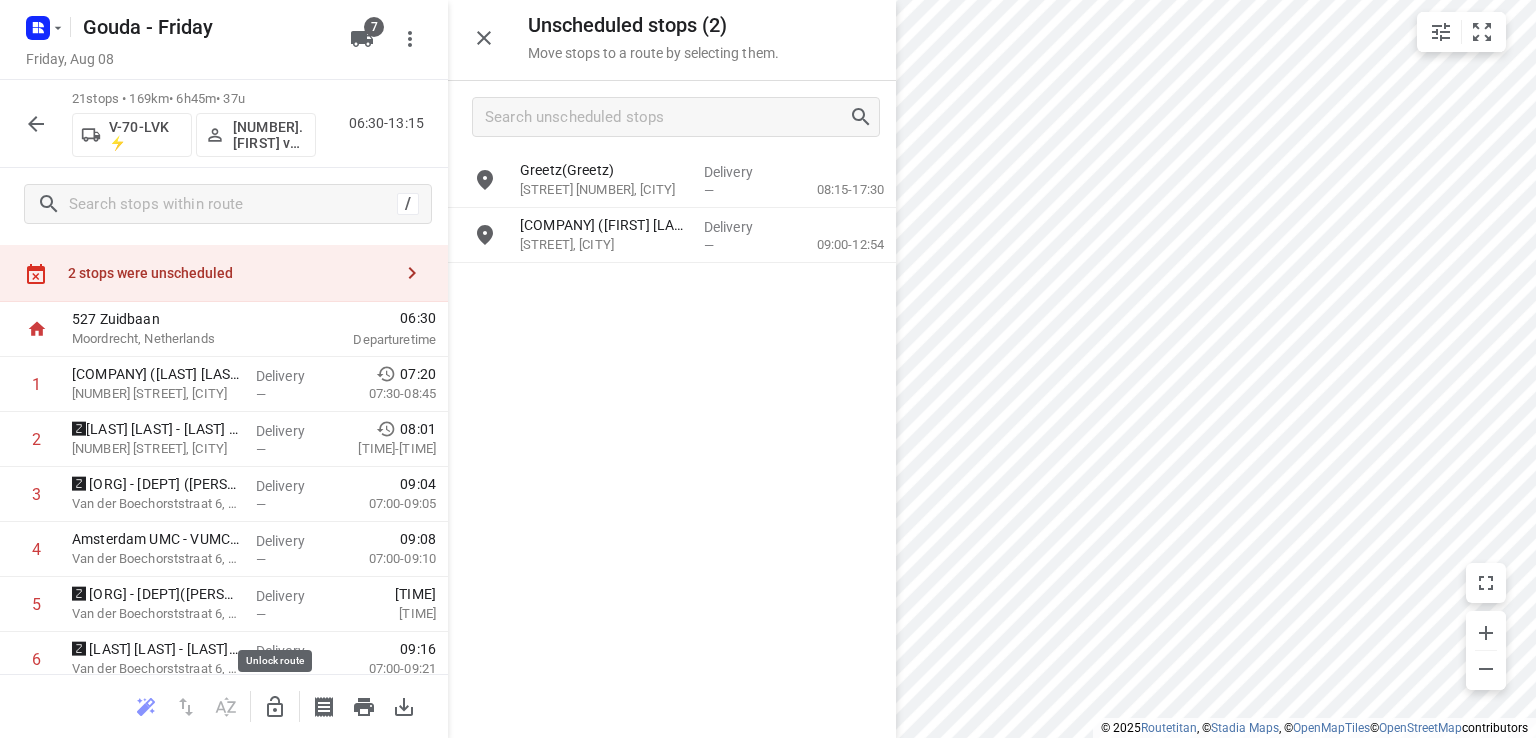 click 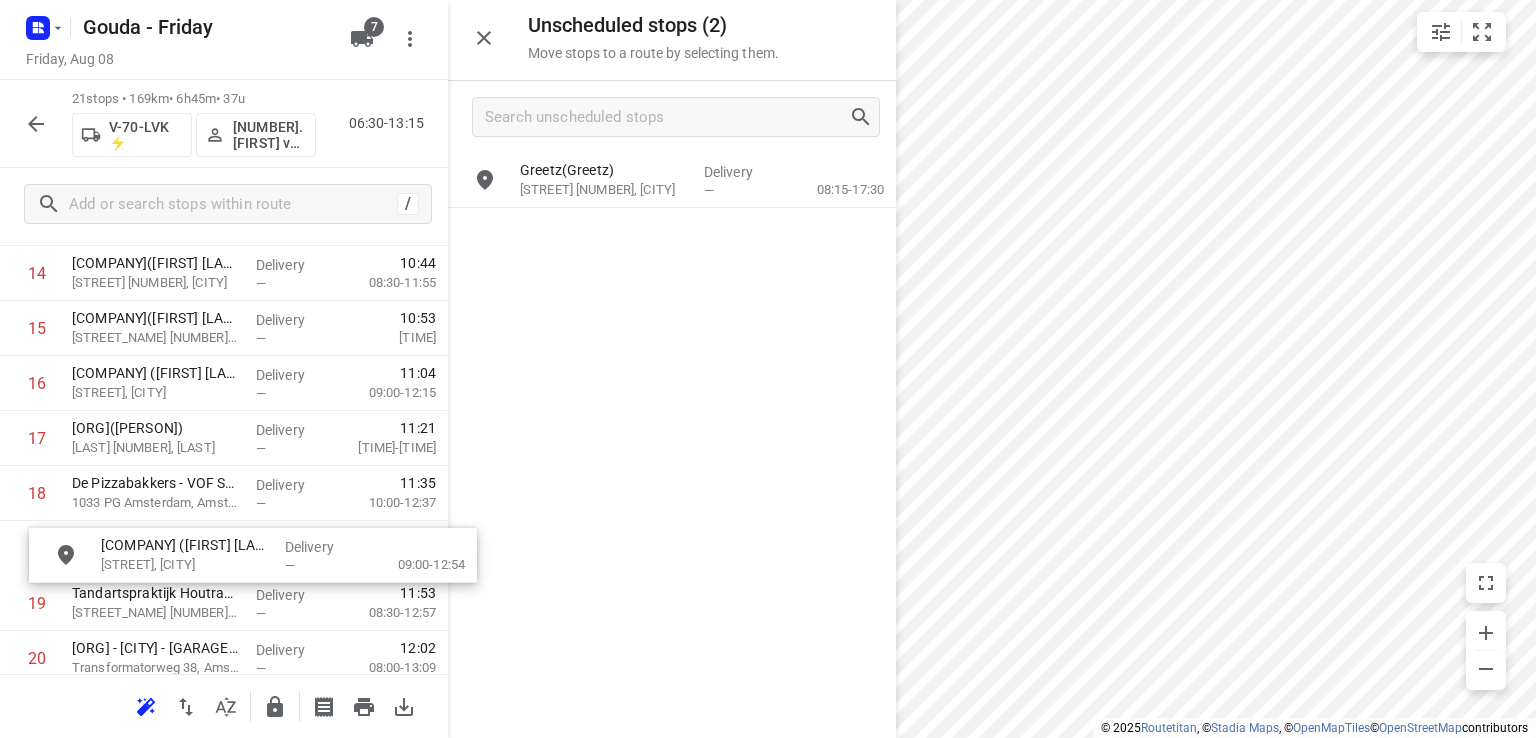 scroll, scrollTop: 868, scrollLeft: 0, axis: vertical 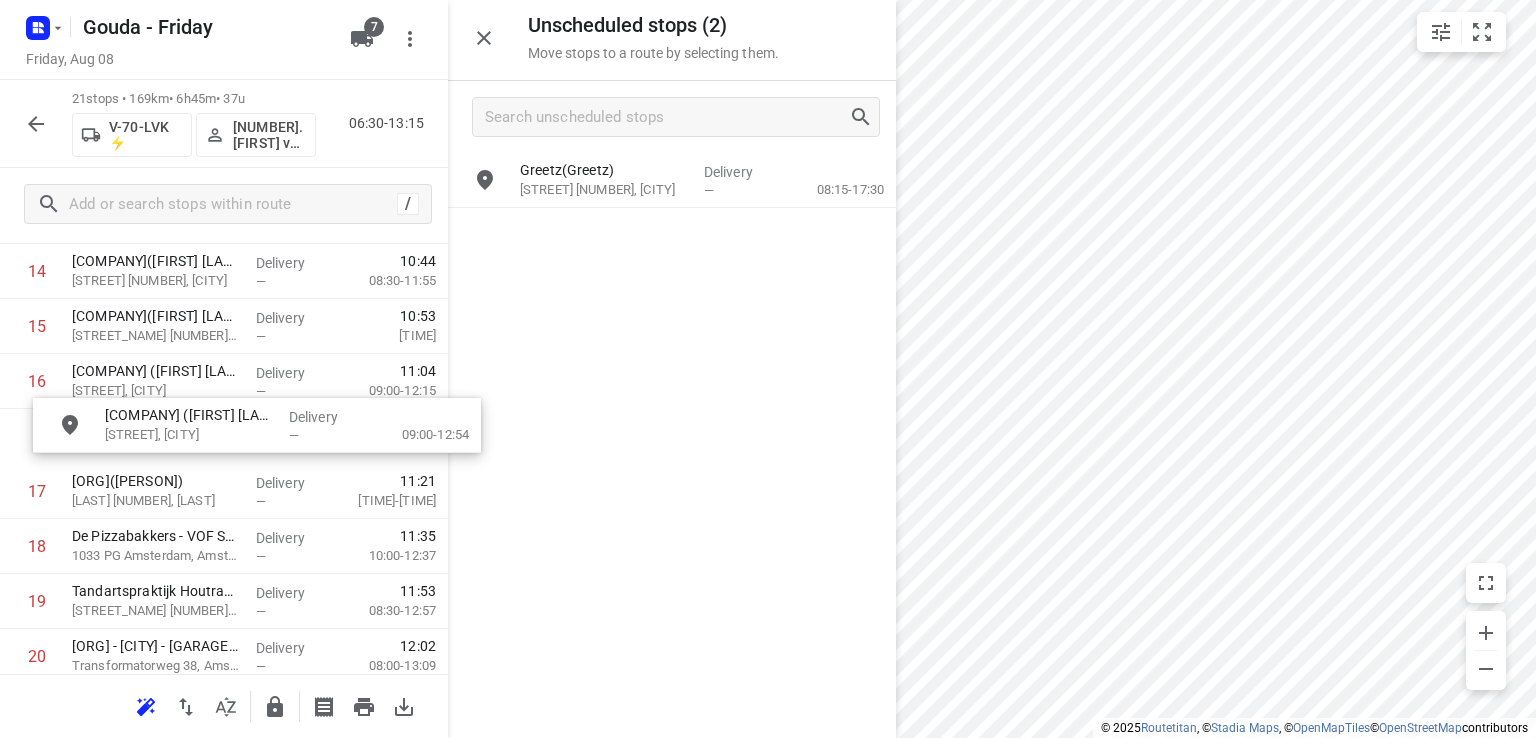 drag, startPoint x: 640, startPoint y: 249, endPoint x: 217, endPoint y: 446, distance: 466.62405 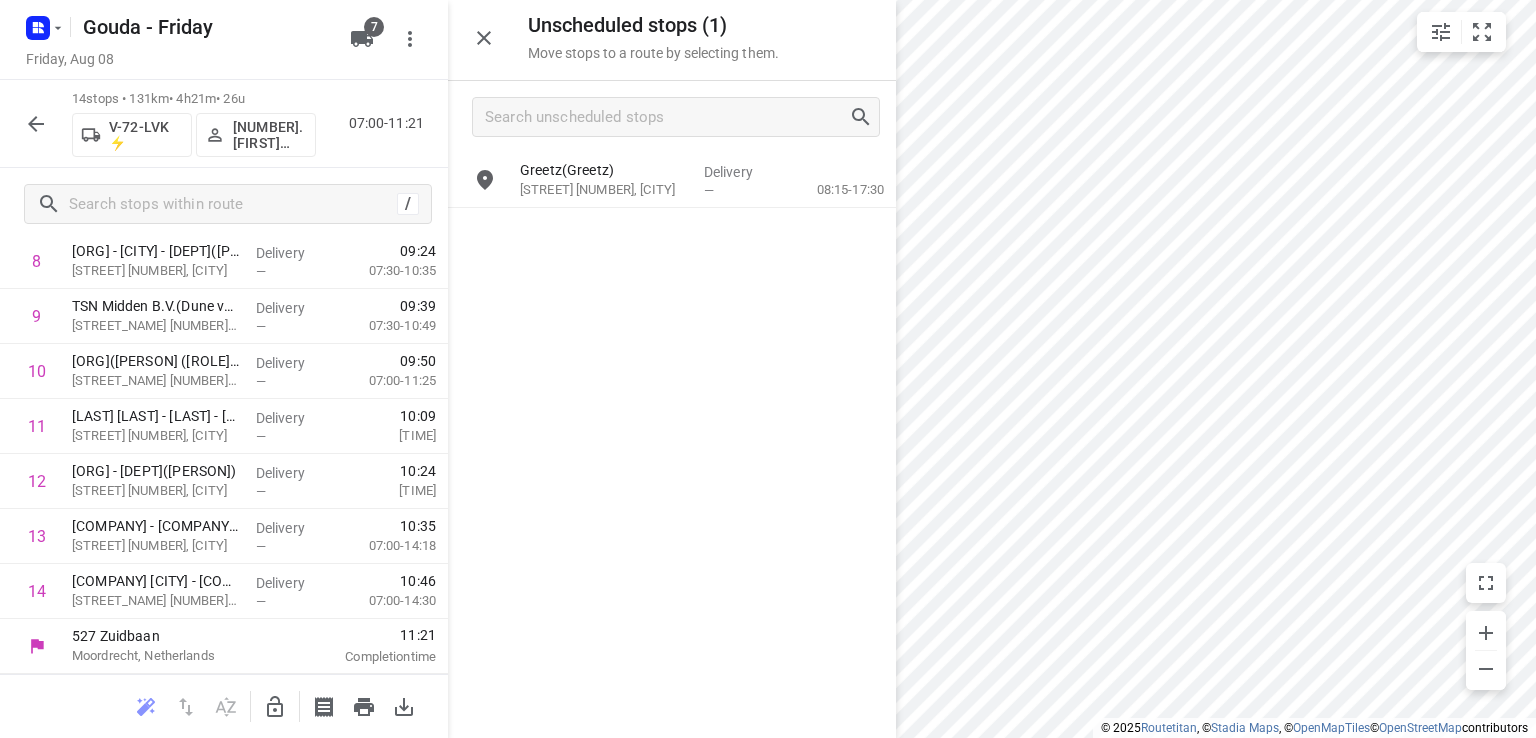 scroll, scrollTop: 548, scrollLeft: 0, axis: vertical 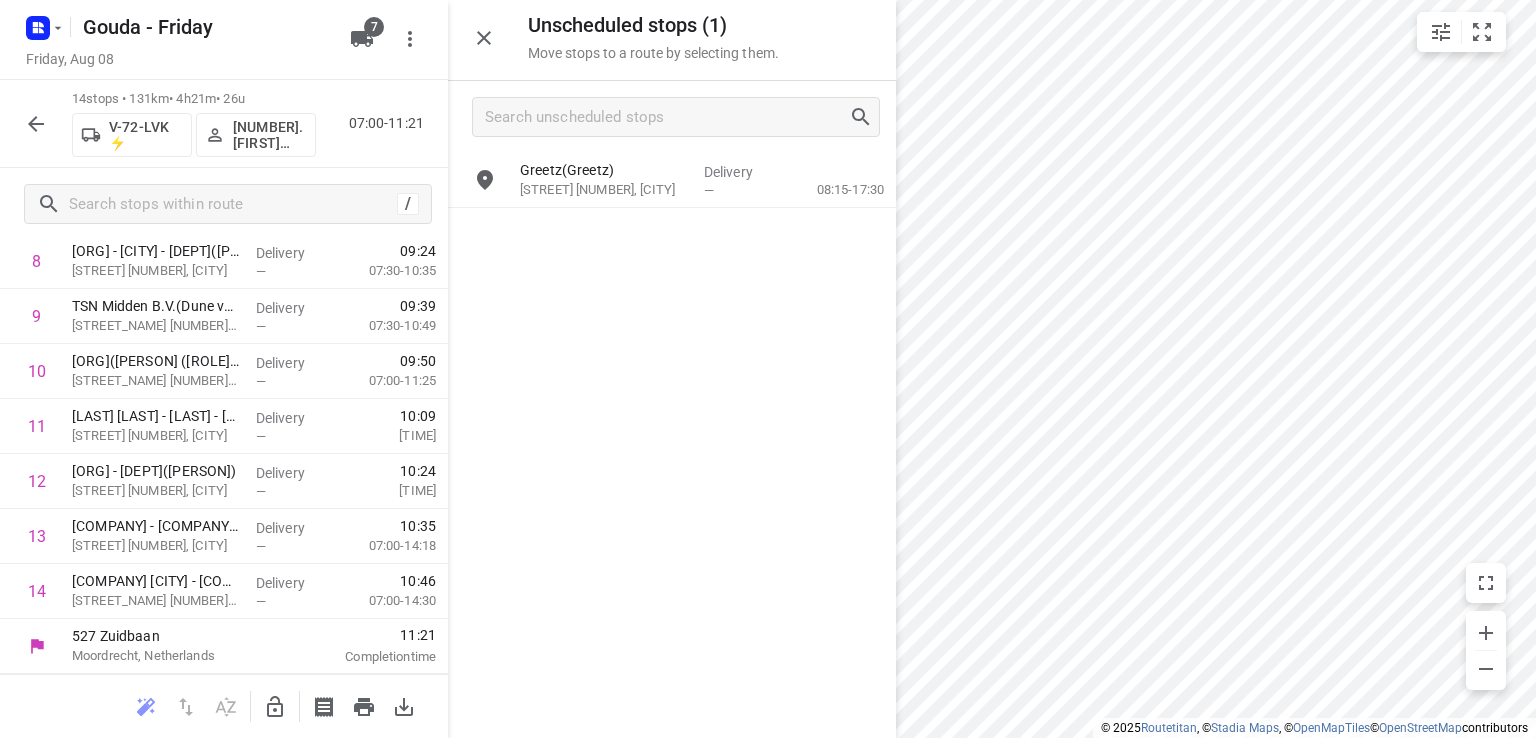 click 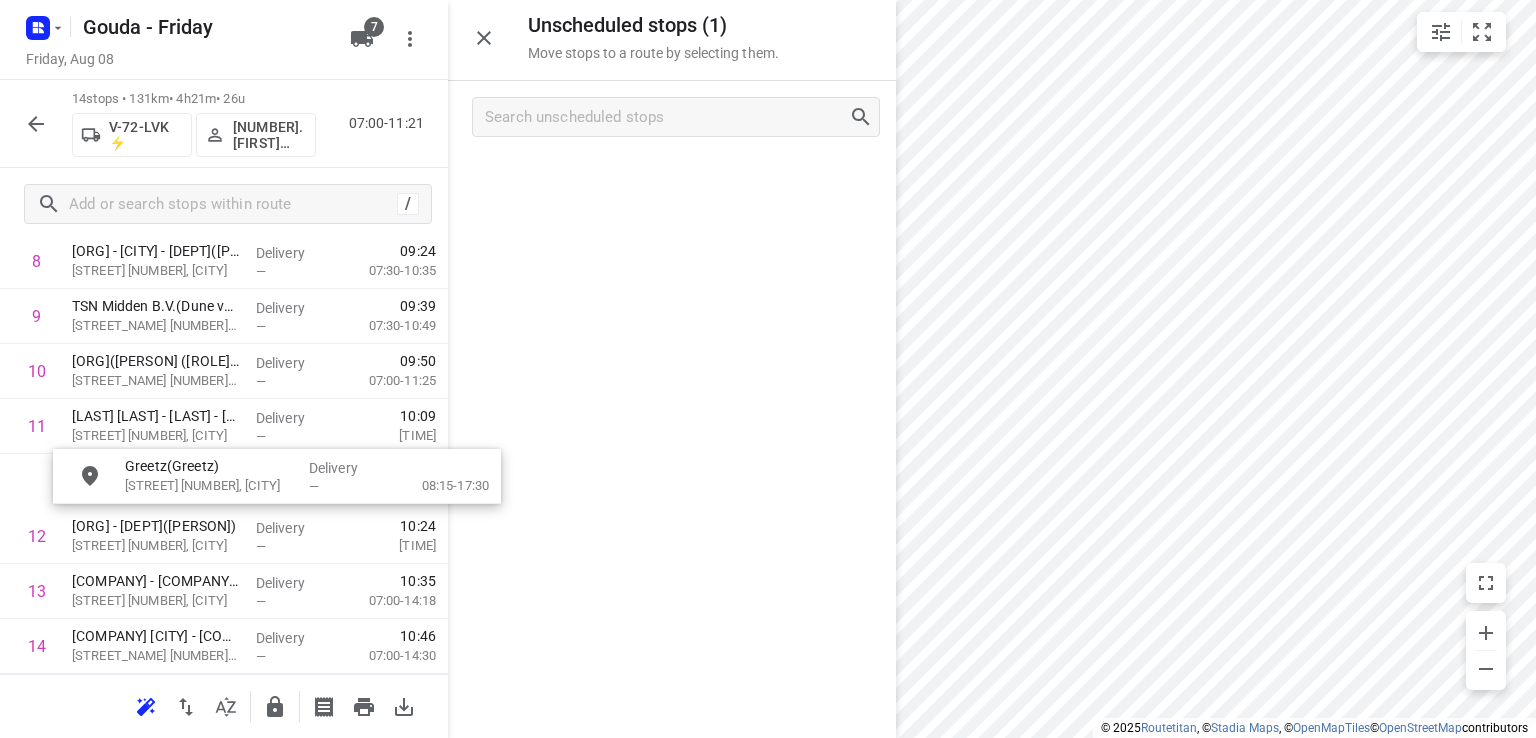 drag, startPoint x: 653, startPoint y: 178, endPoint x: 248, endPoint y: 479, distance: 504.6048 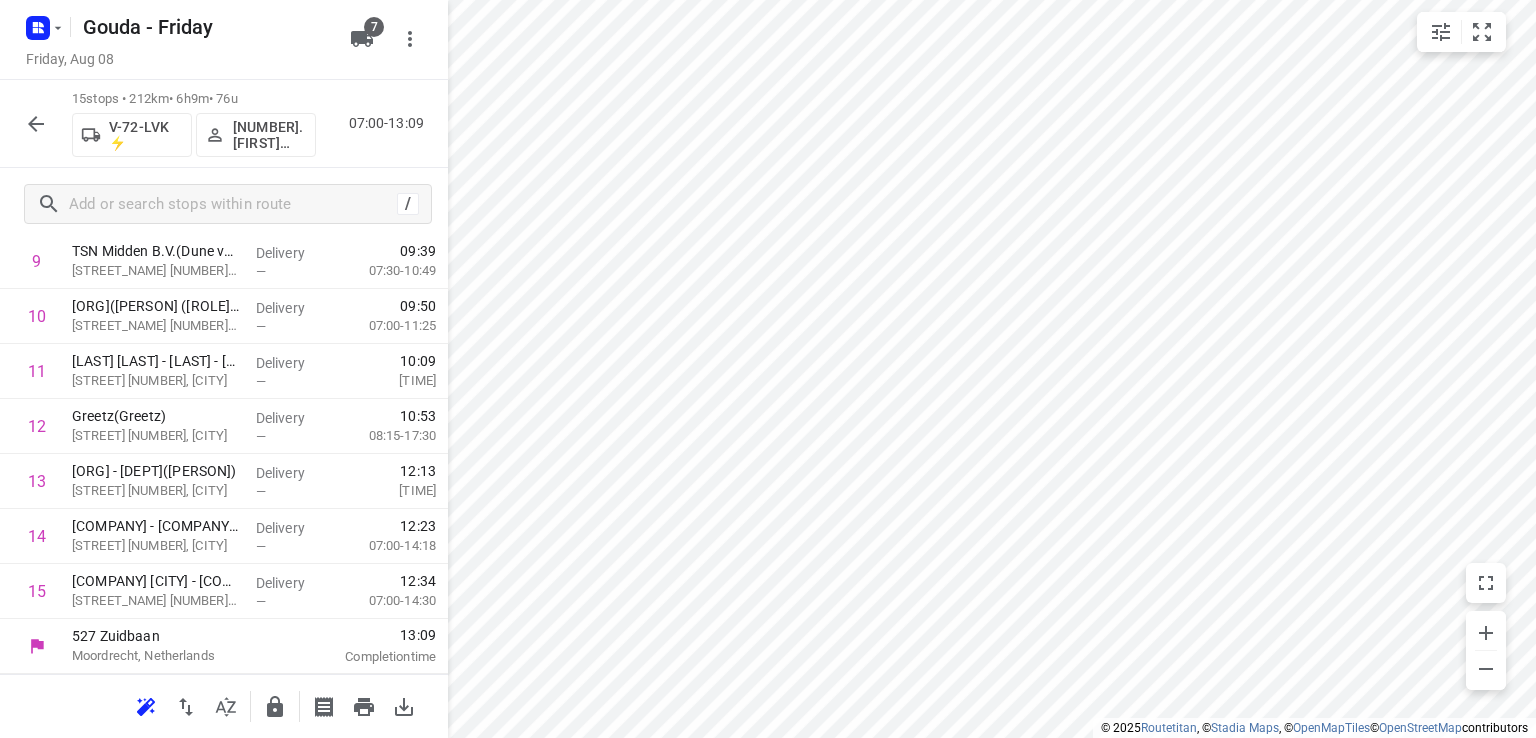 scroll, scrollTop: 546, scrollLeft: 0, axis: vertical 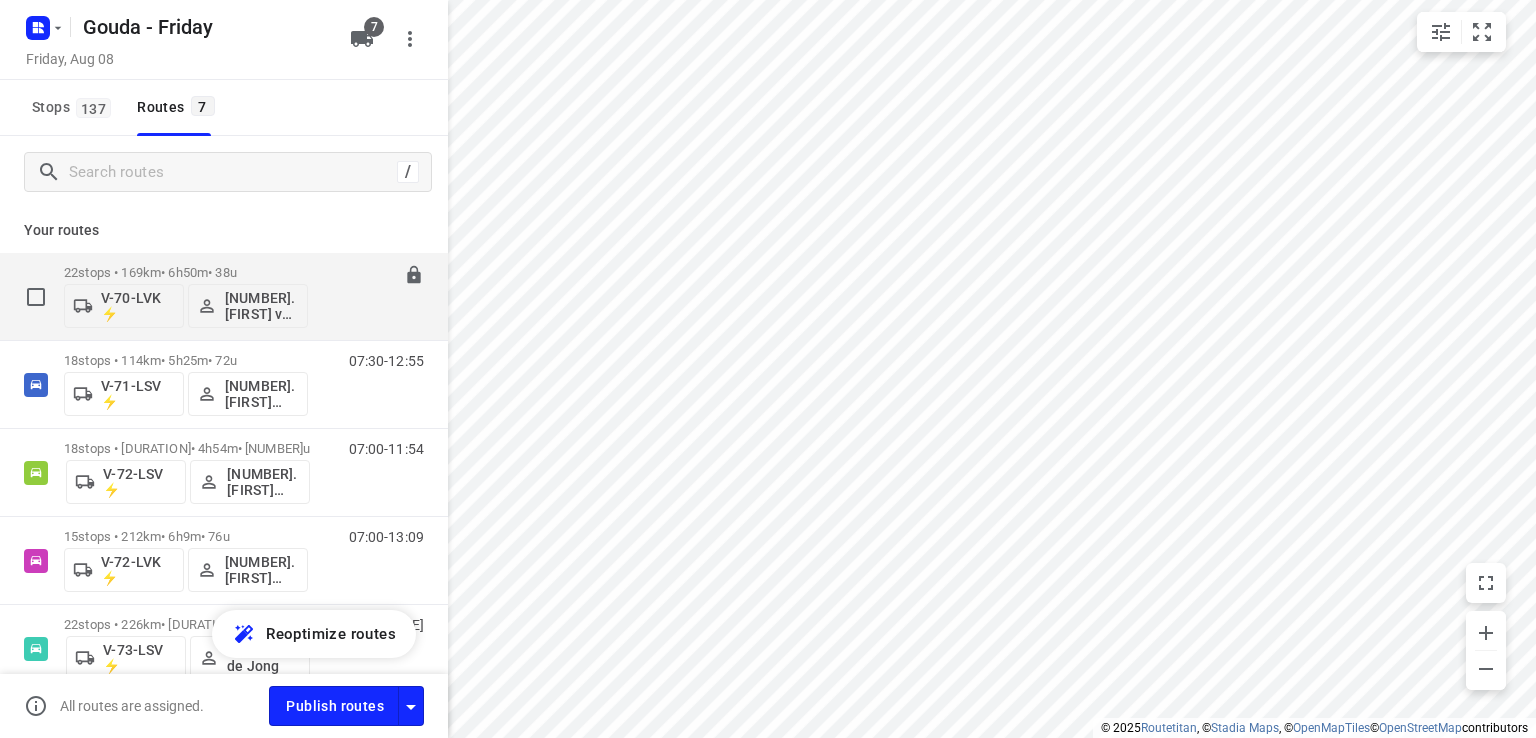 click on "[NUMBER]. [FIRST] van [LAST]" at bounding box center [262, 306] 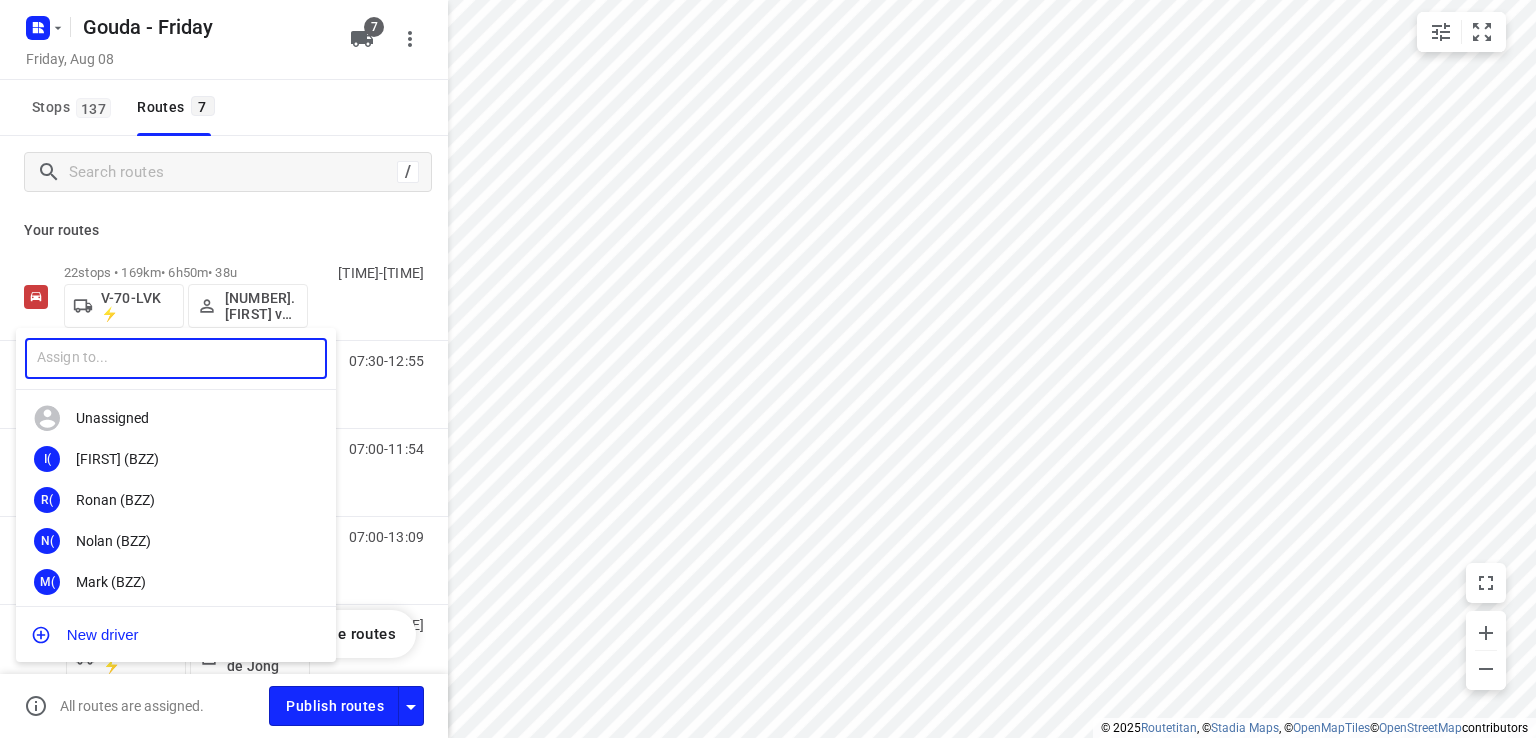 click at bounding box center [176, 358] 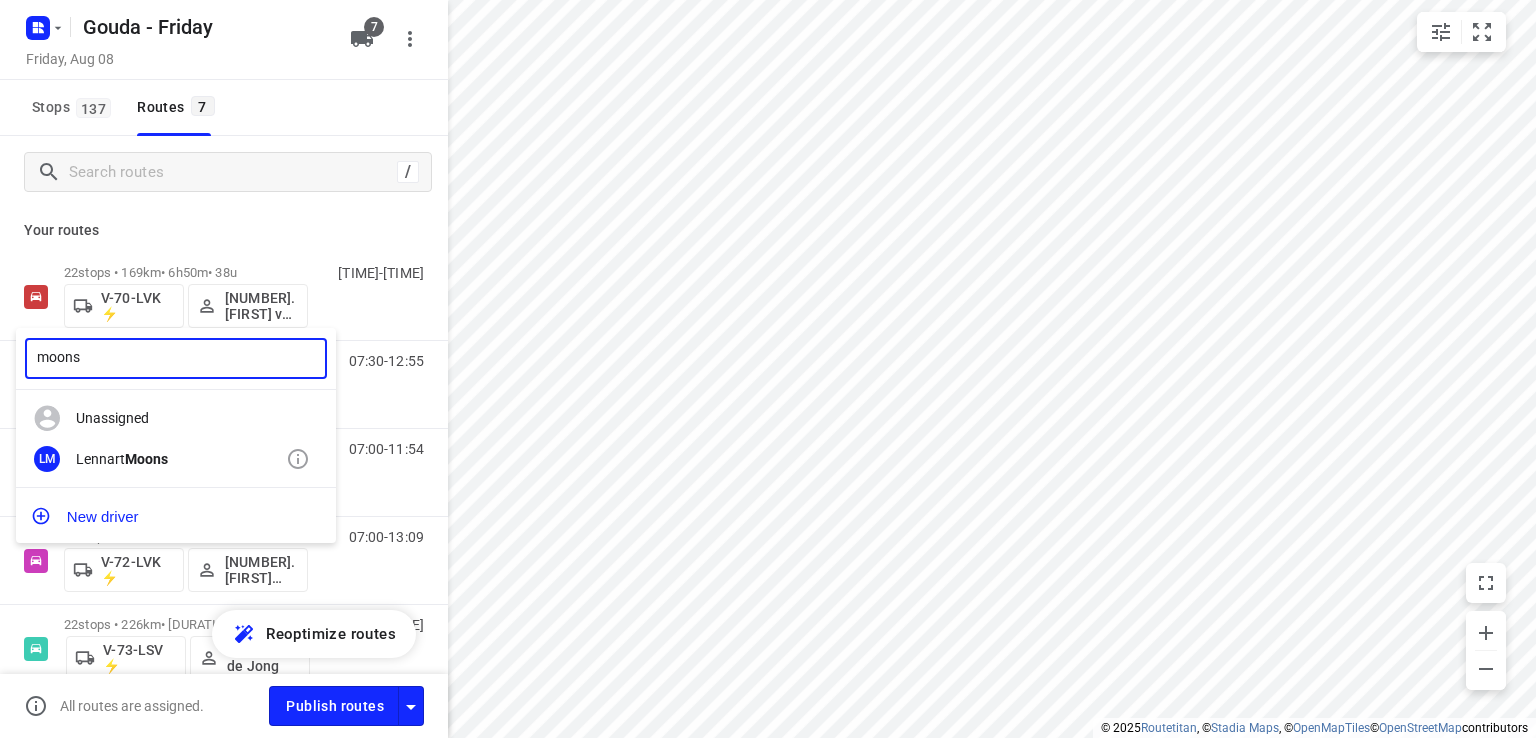 type on "moons" 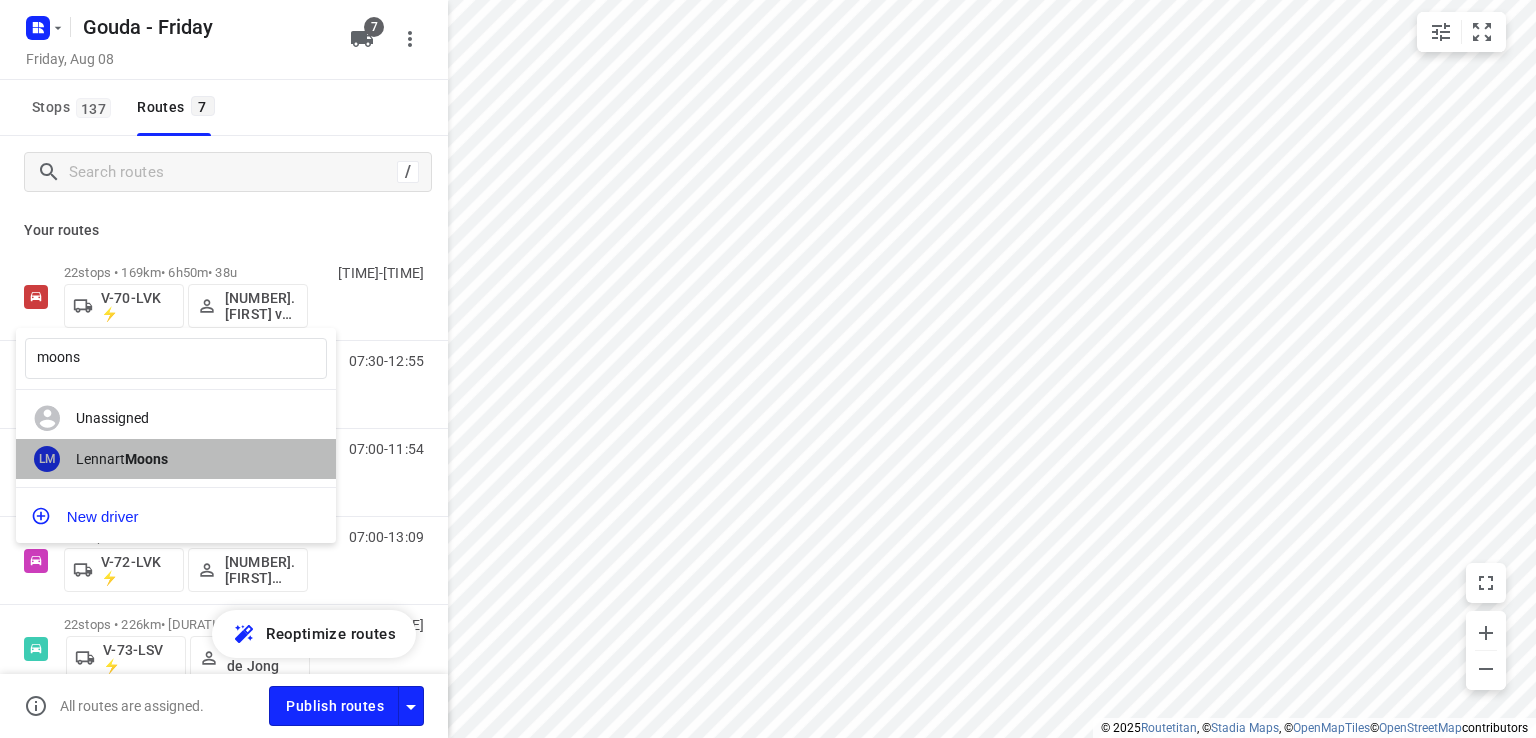 drag, startPoint x: 176, startPoint y: 452, endPoint x: 477, endPoint y: 736, distance: 413.8321 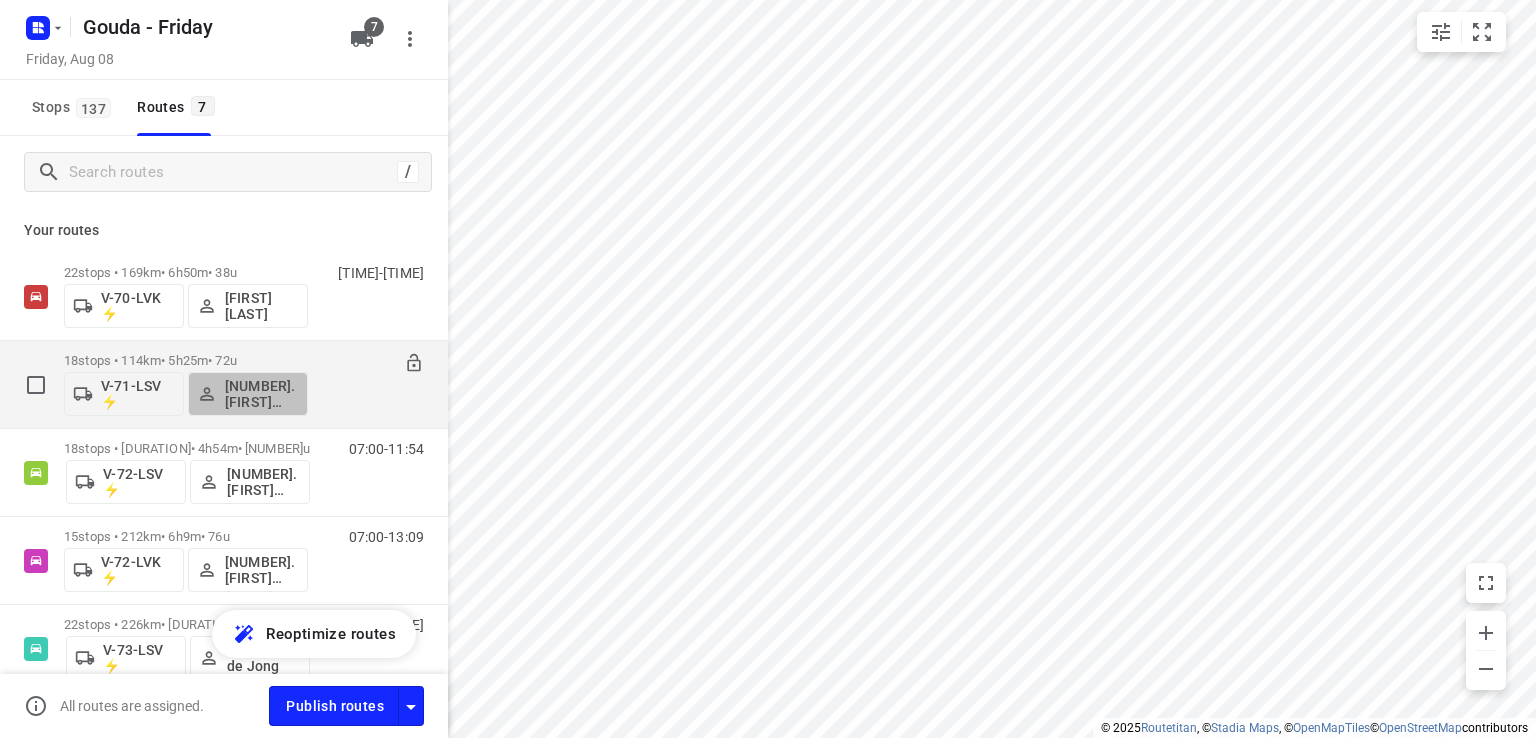 click on "[NUMBER]. [FIRST] [LAST]" at bounding box center [262, 394] 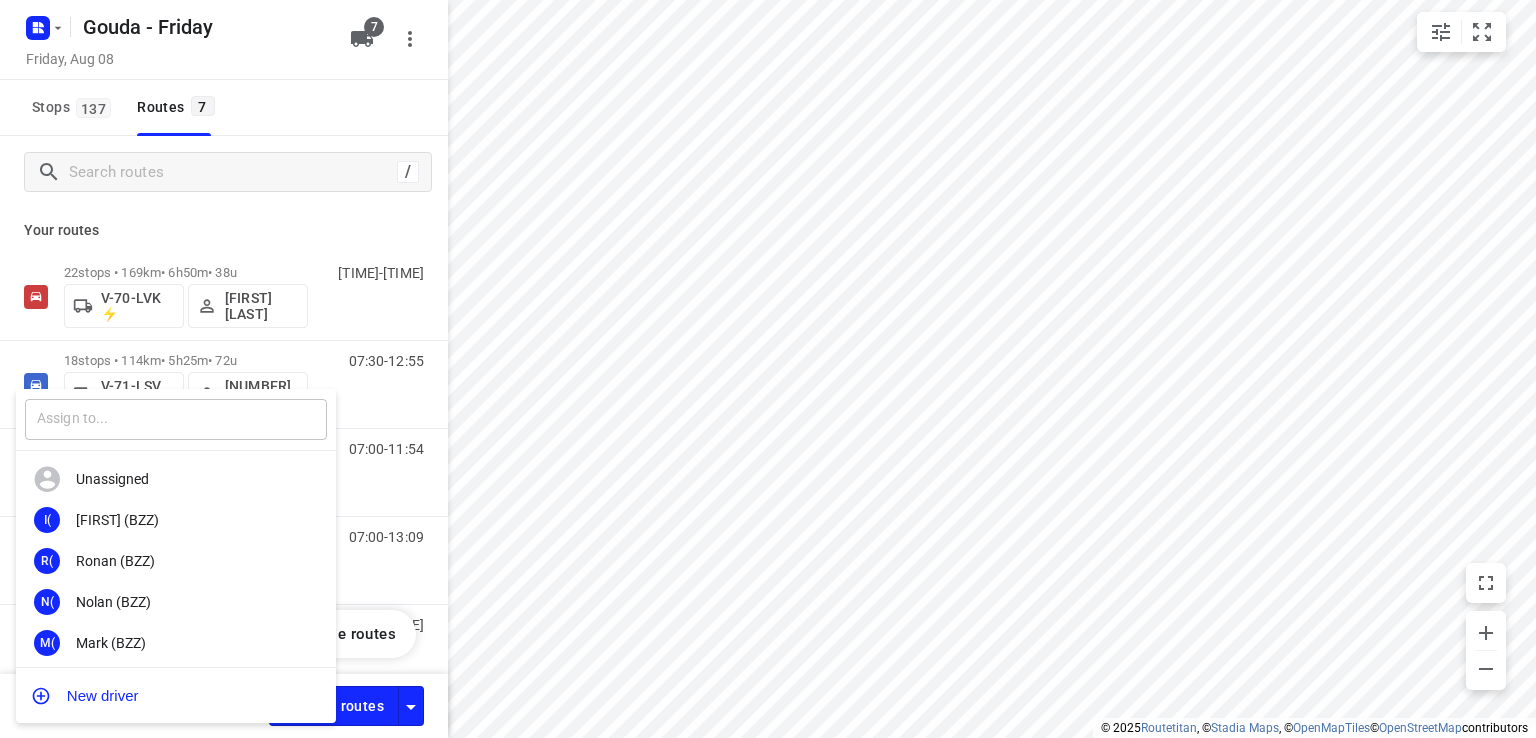 click at bounding box center [176, 419] 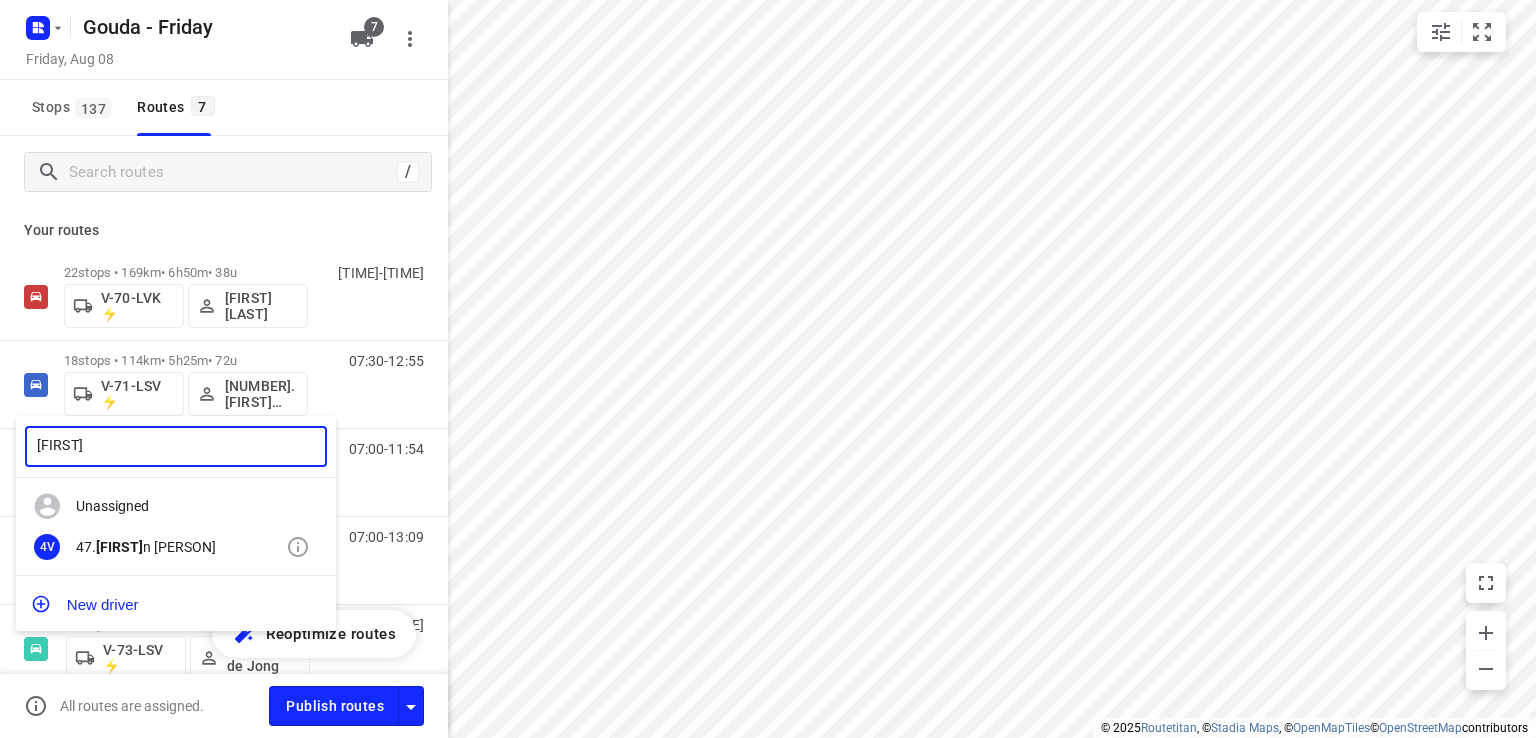 type on "[FIRST]" 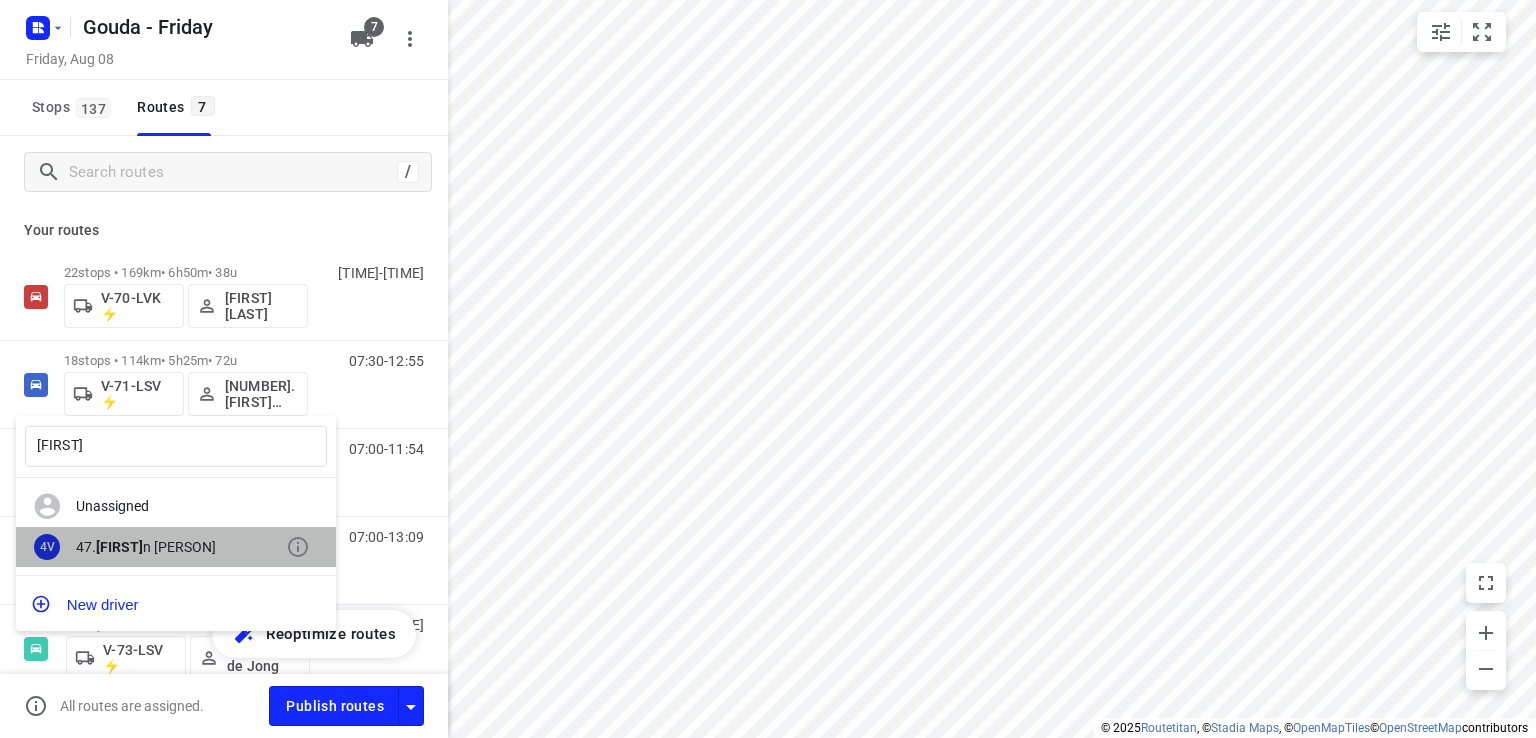 click on "[NUMBER]. [FIRST] [LAST]" at bounding box center [181, 547] 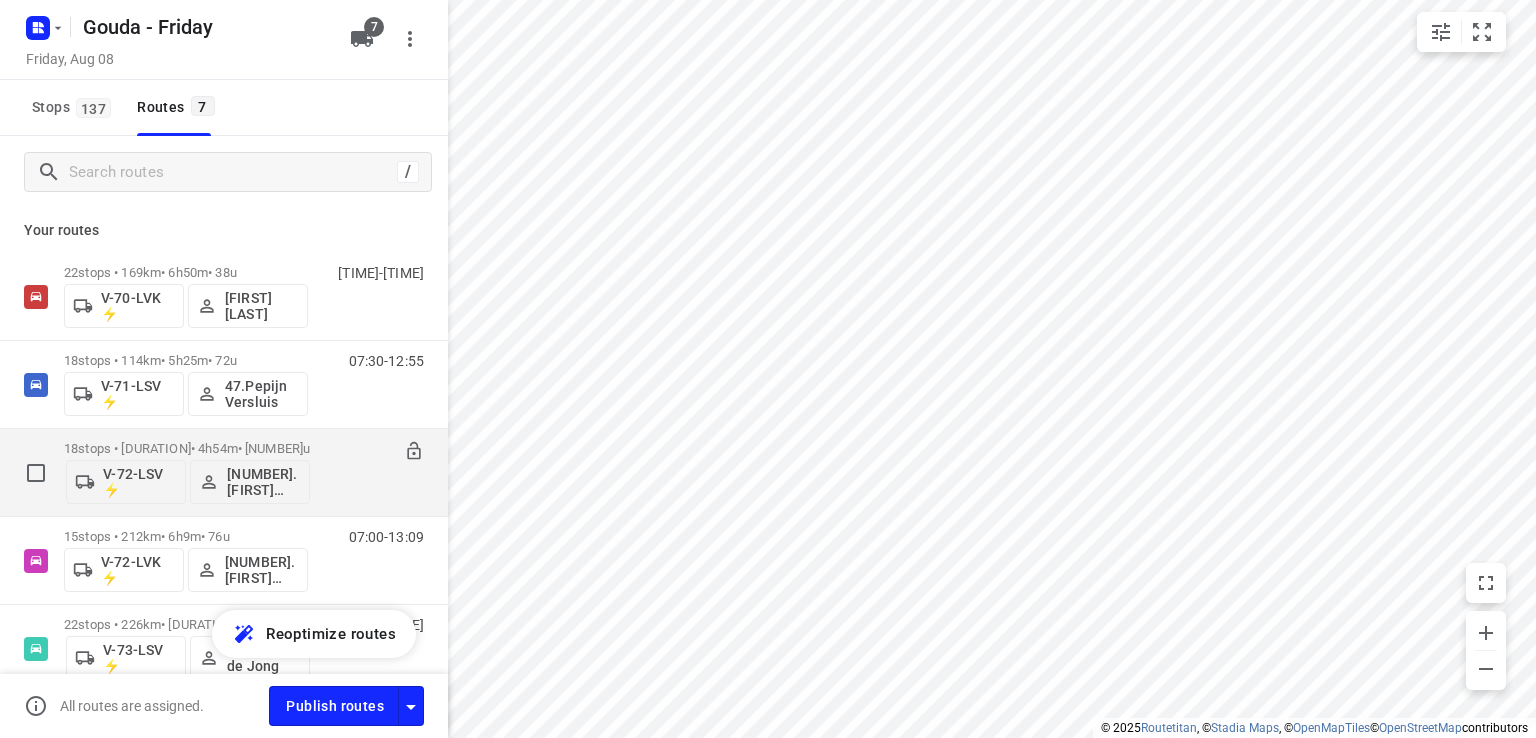 scroll, scrollTop: 100, scrollLeft: 0, axis: vertical 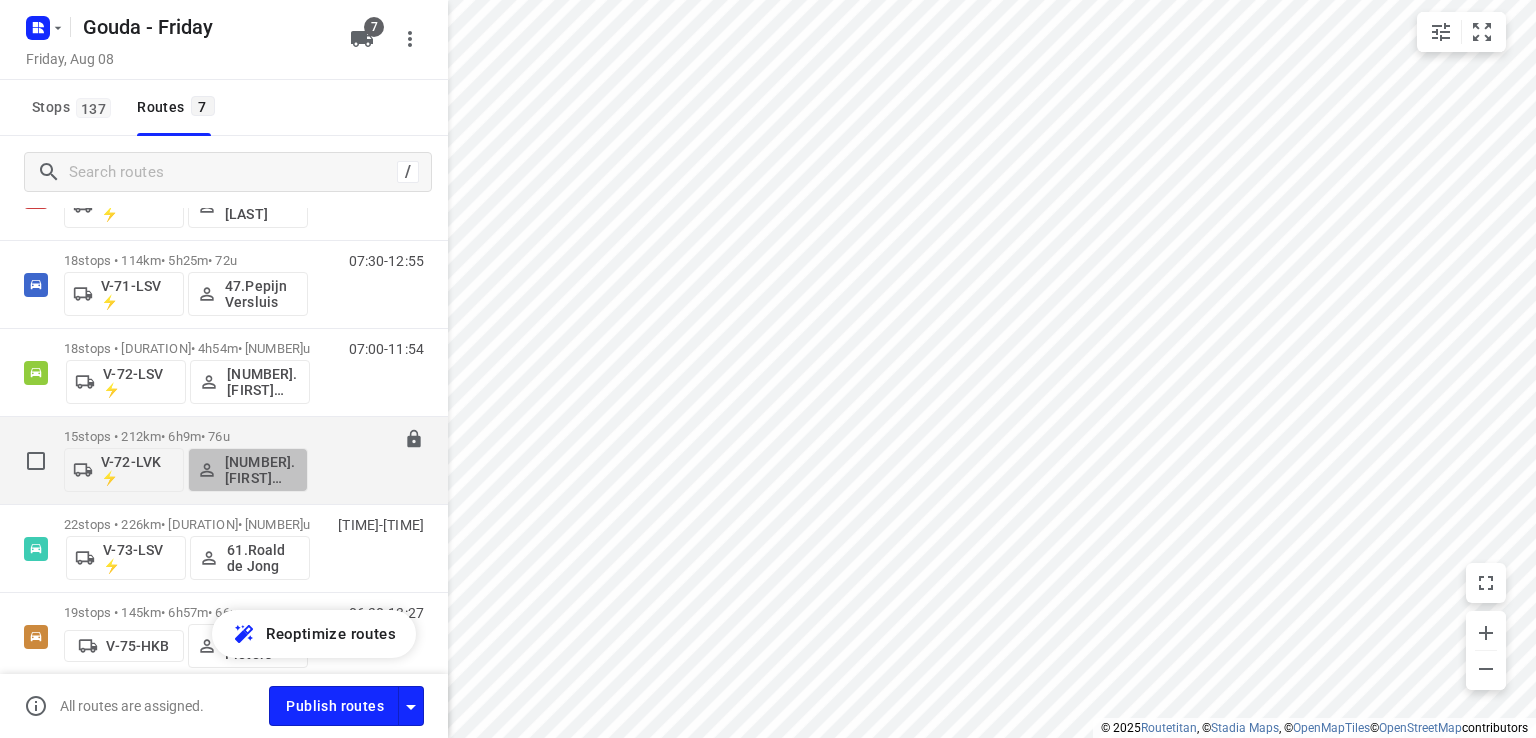 click on "[NUMBER]. [FIRST] [LAST]" at bounding box center (262, 470) 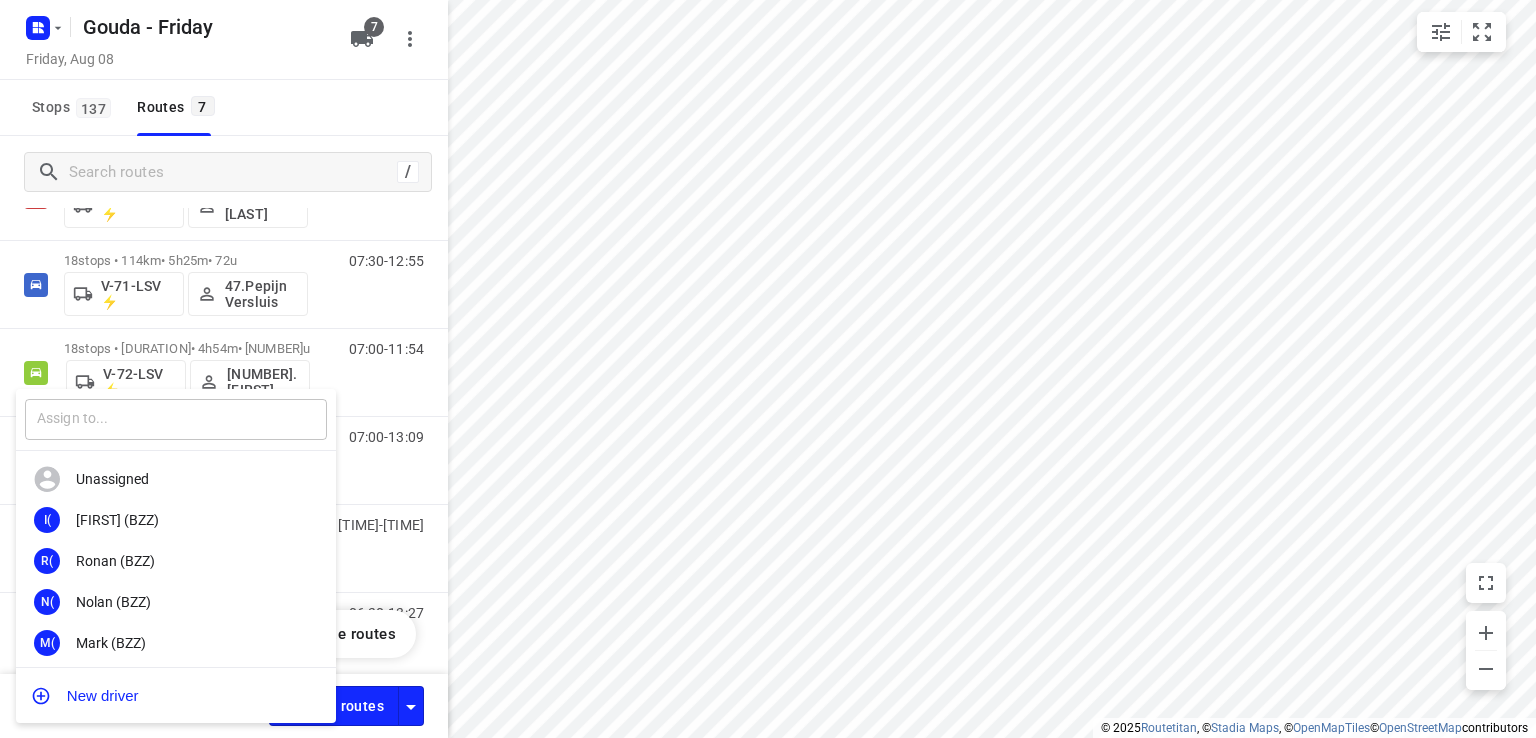 click at bounding box center [176, 419] 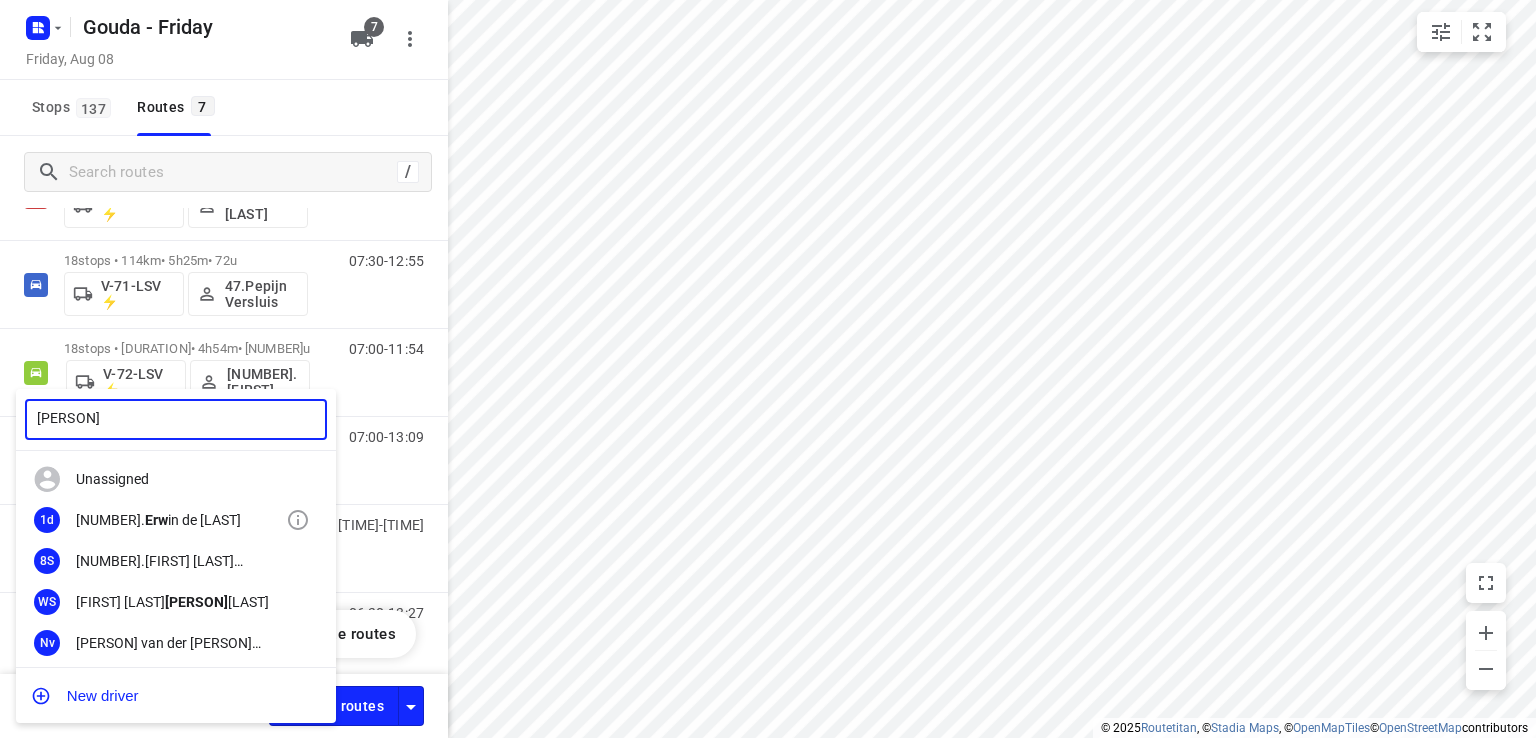 type on "[PERSON]" 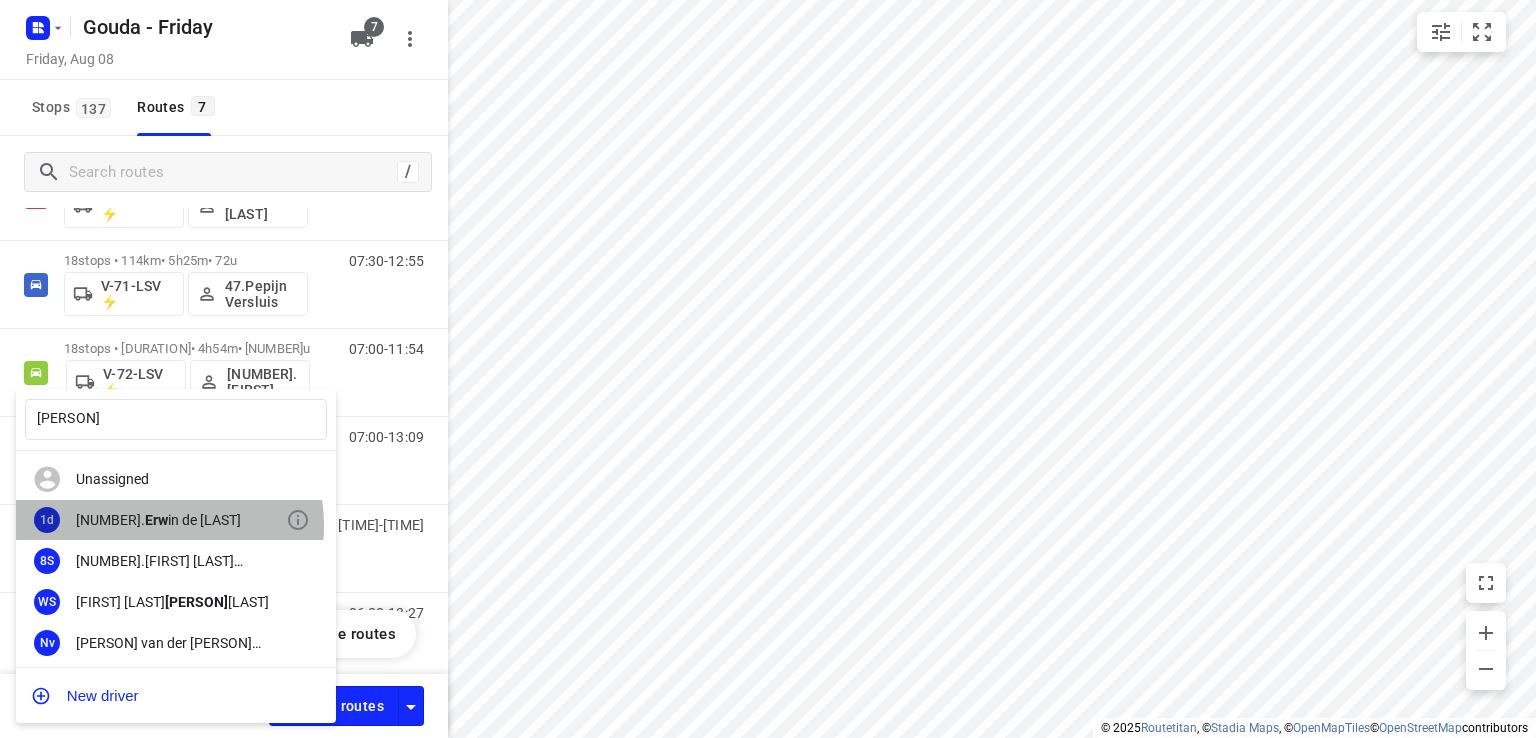 click on "[NUMBER]. [FIRST] [LAST]" at bounding box center [181, 520] 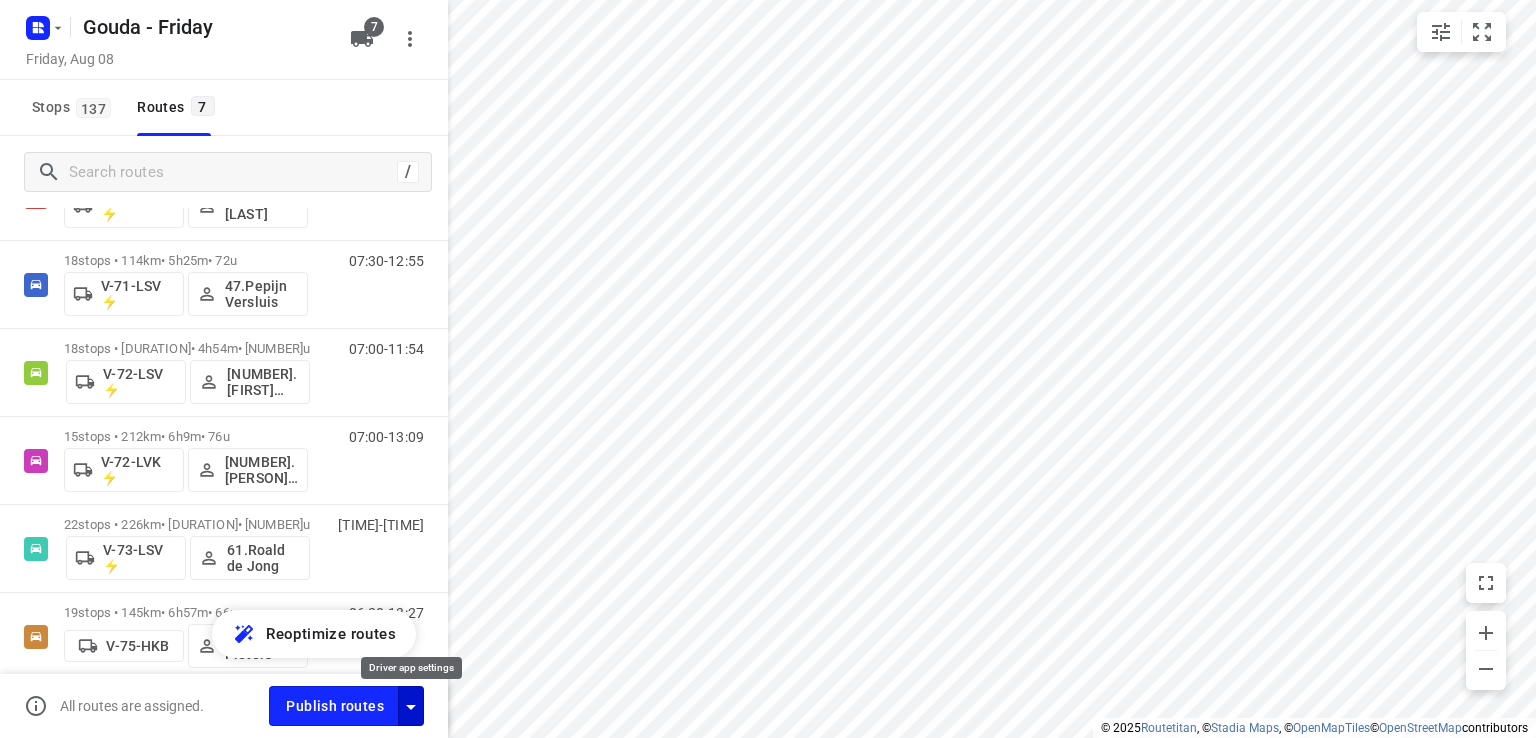 click 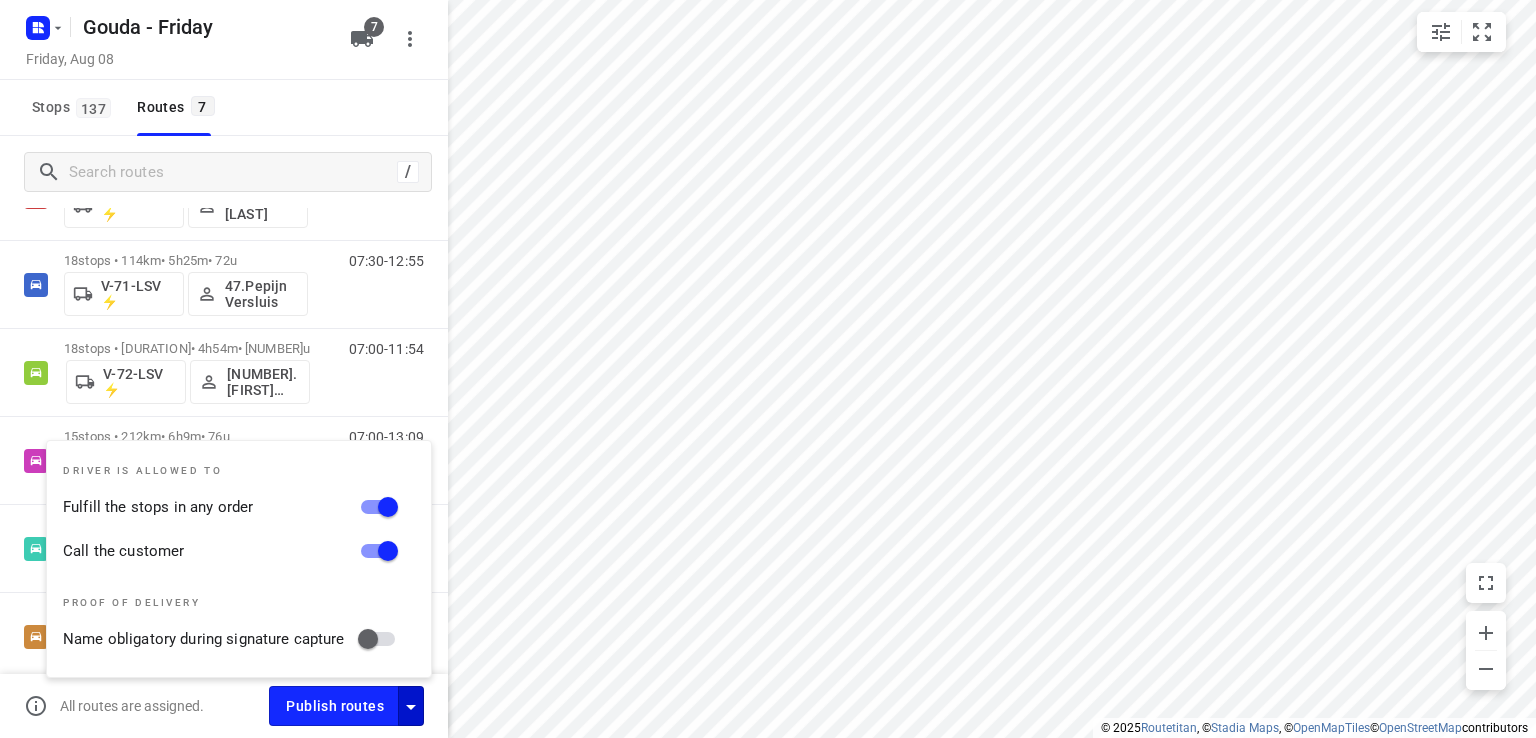 click on "Stops [NUMBER] Routes [NUMBER]" at bounding box center [224, 108] 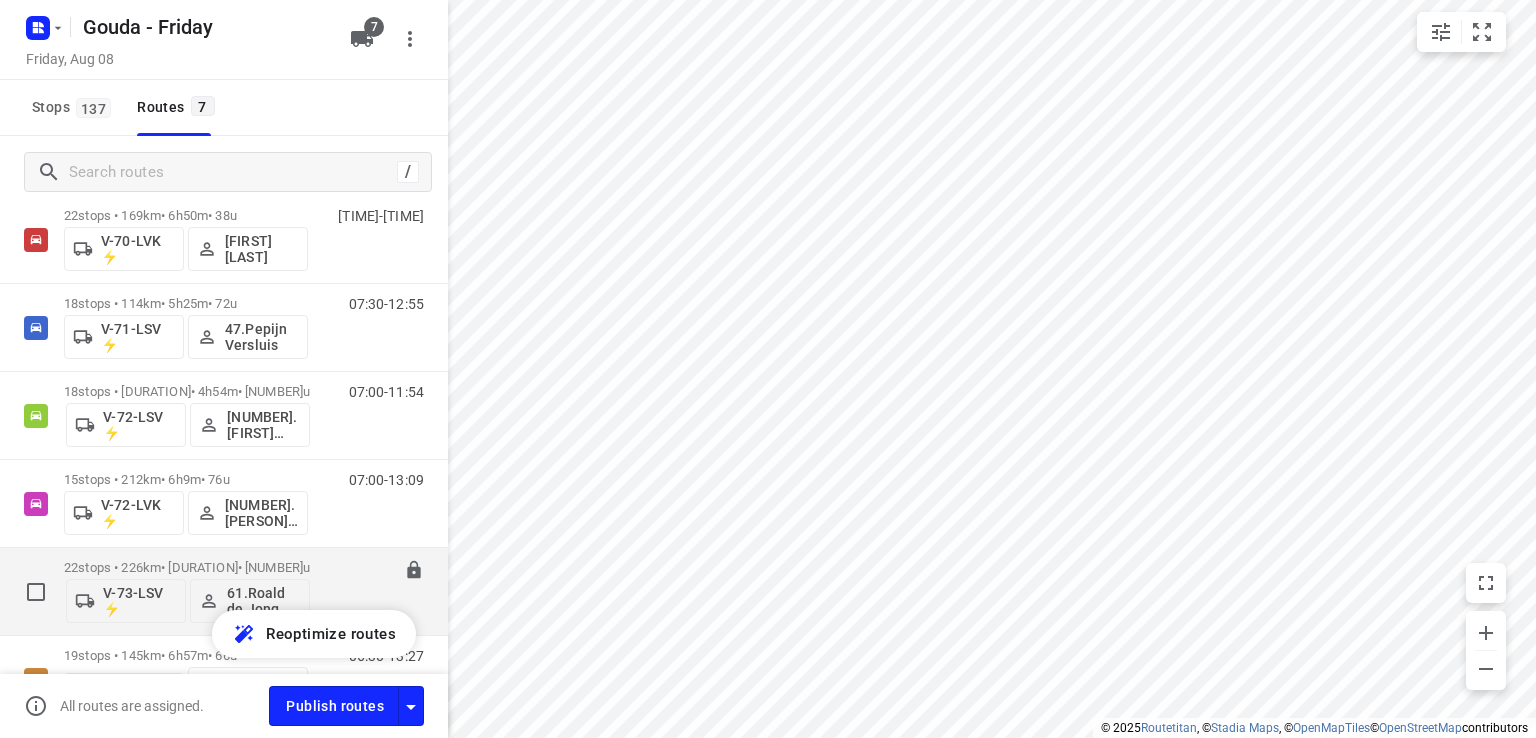 scroll, scrollTop: 0, scrollLeft: 0, axis: both 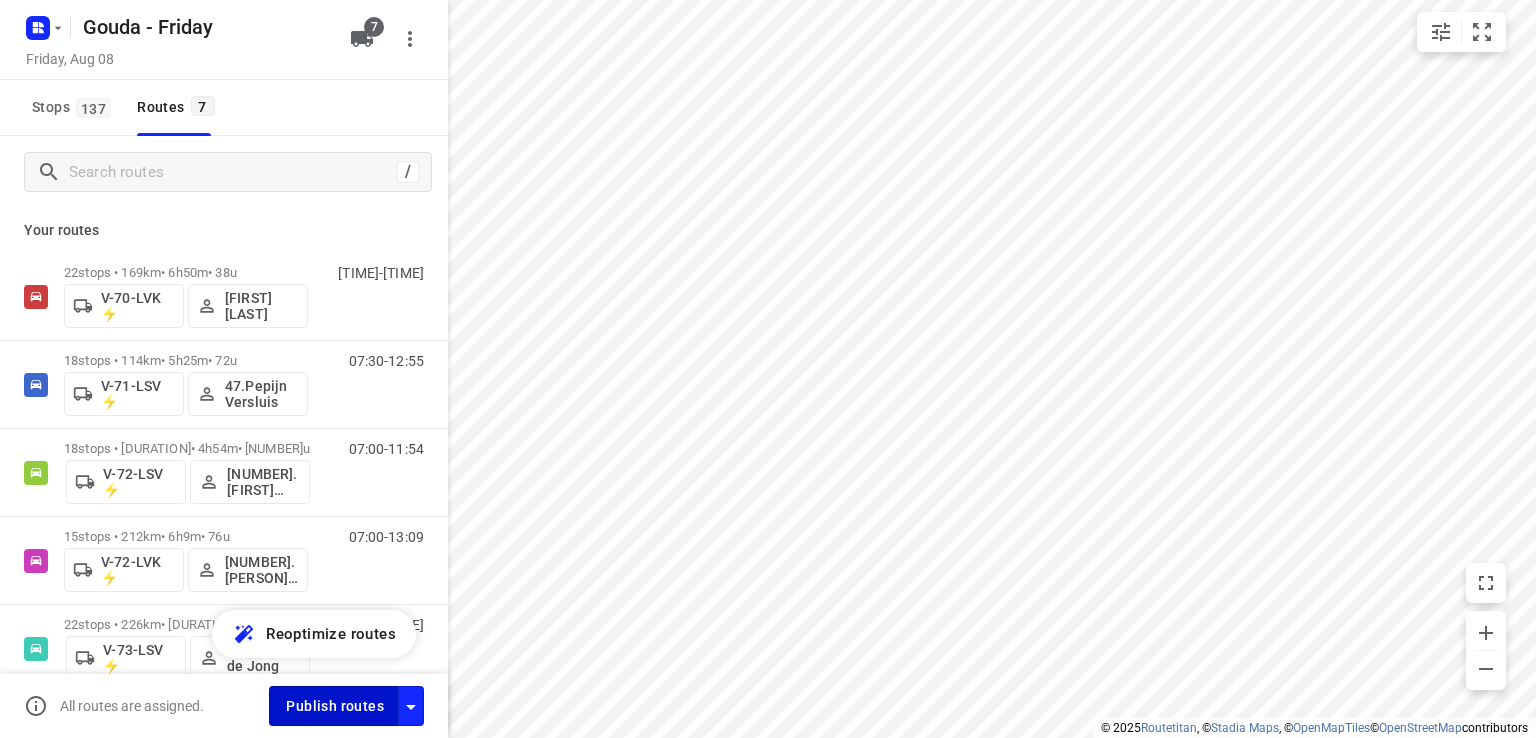 click on "Publish routes" at bounding box center (335, 706) 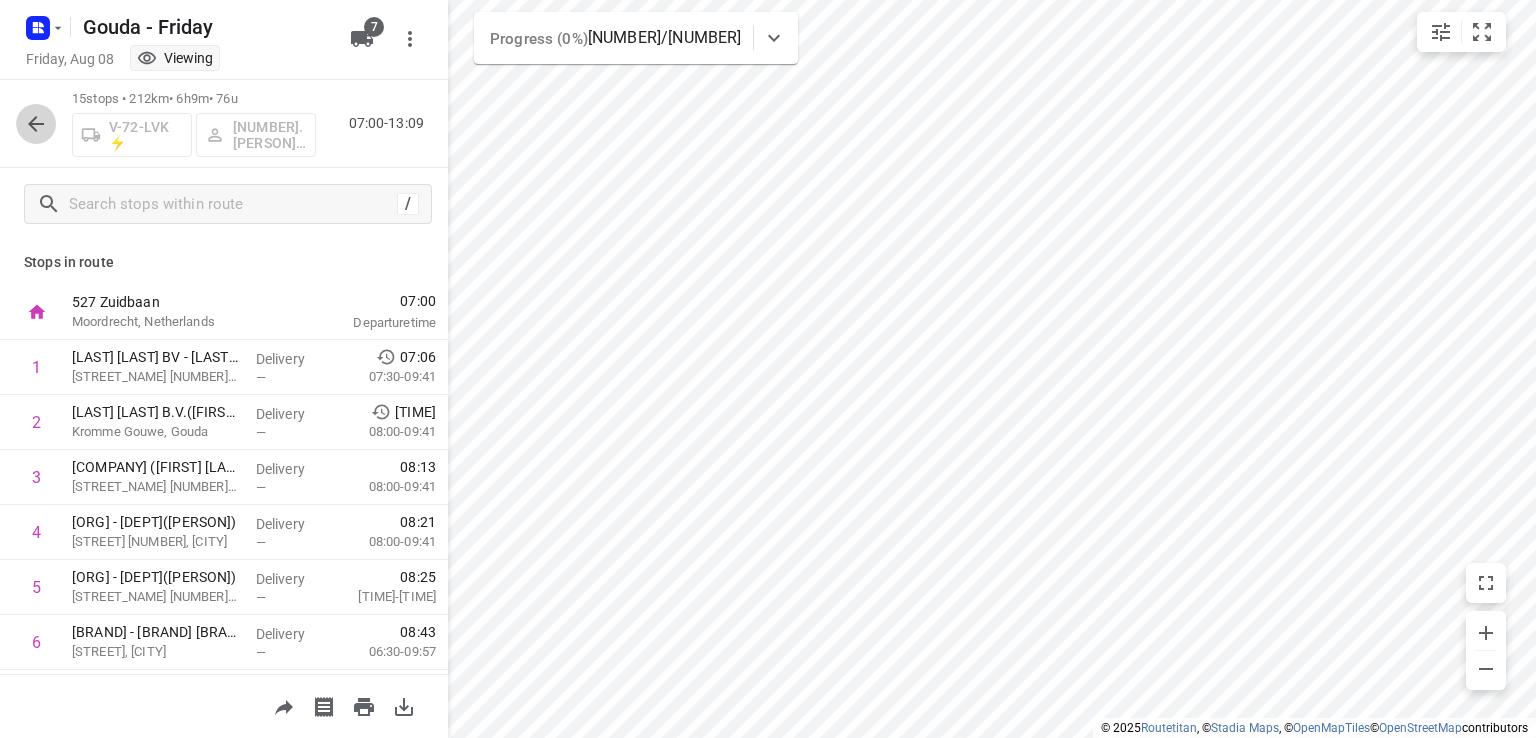 click at bounding box center (36, 124) 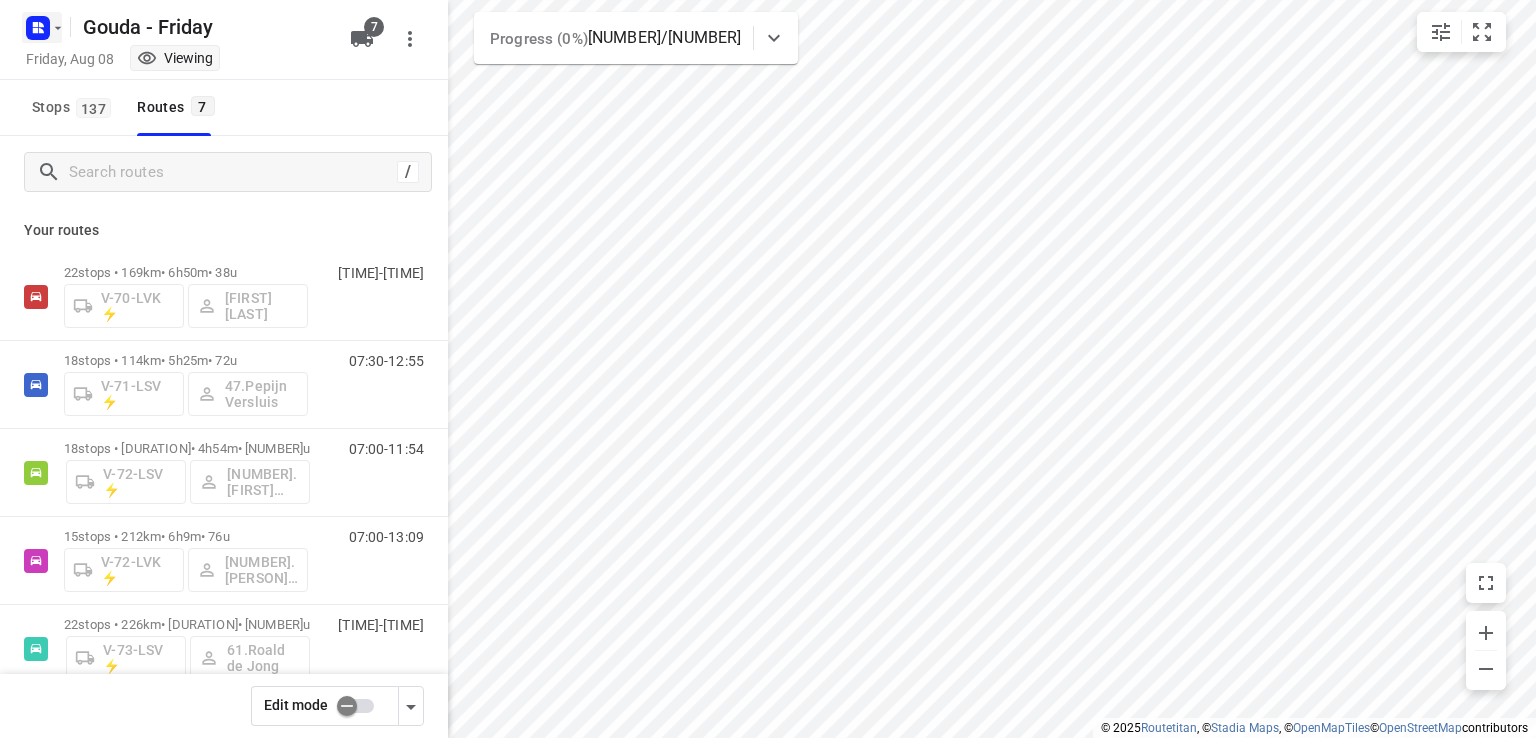 click 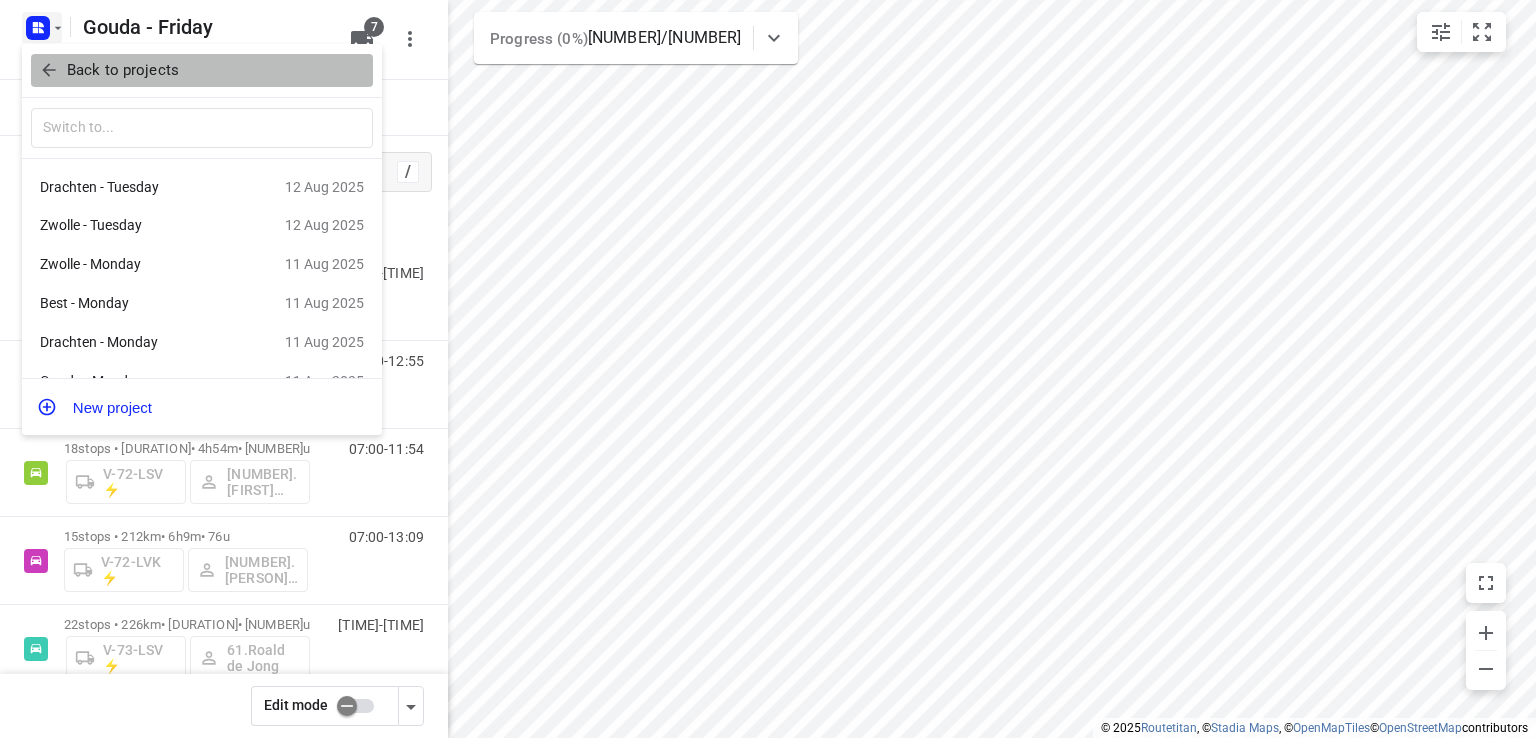 click on "Back to projects" at bounding box center [123, 70] 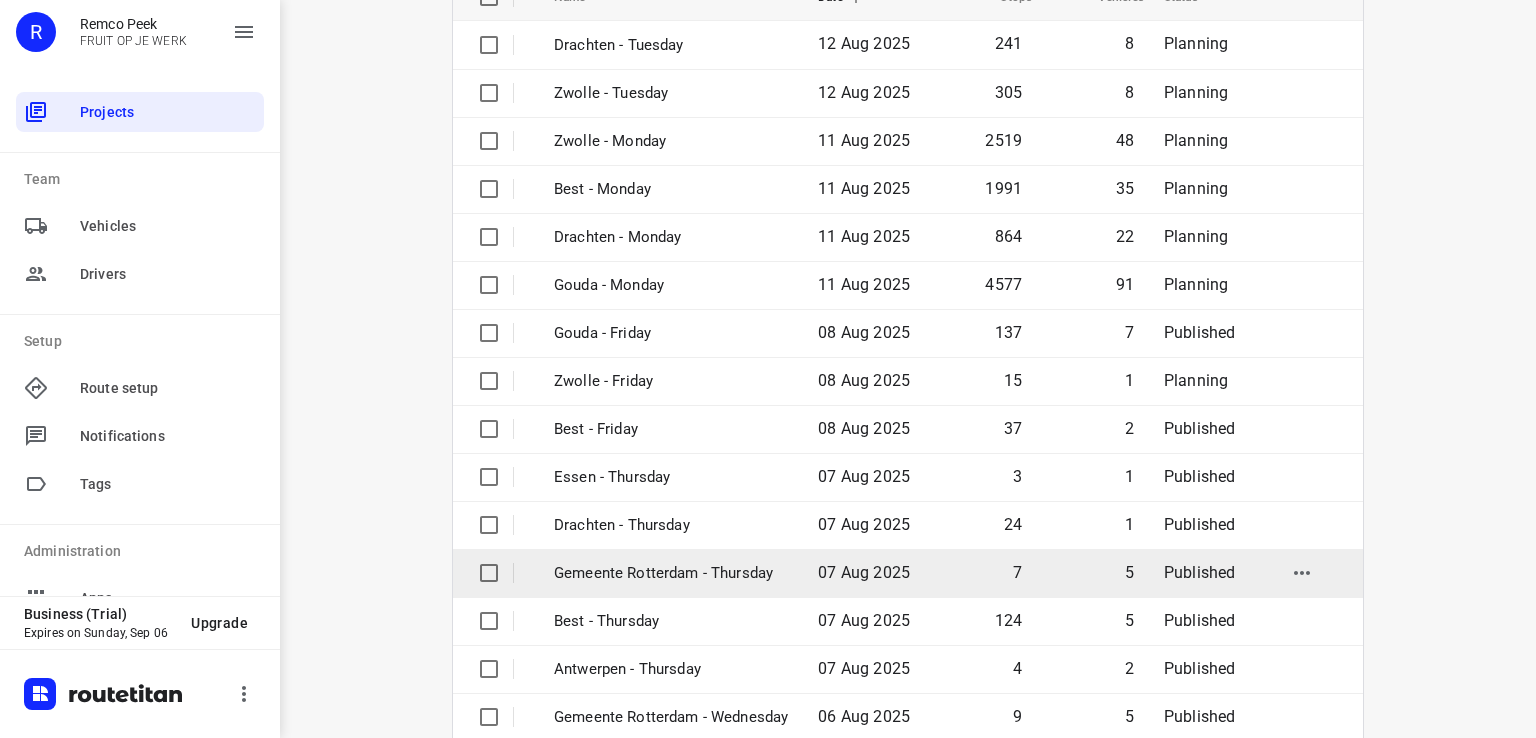 scroll, scrollTop: 272, scrollLeft: 0, axis: vertical 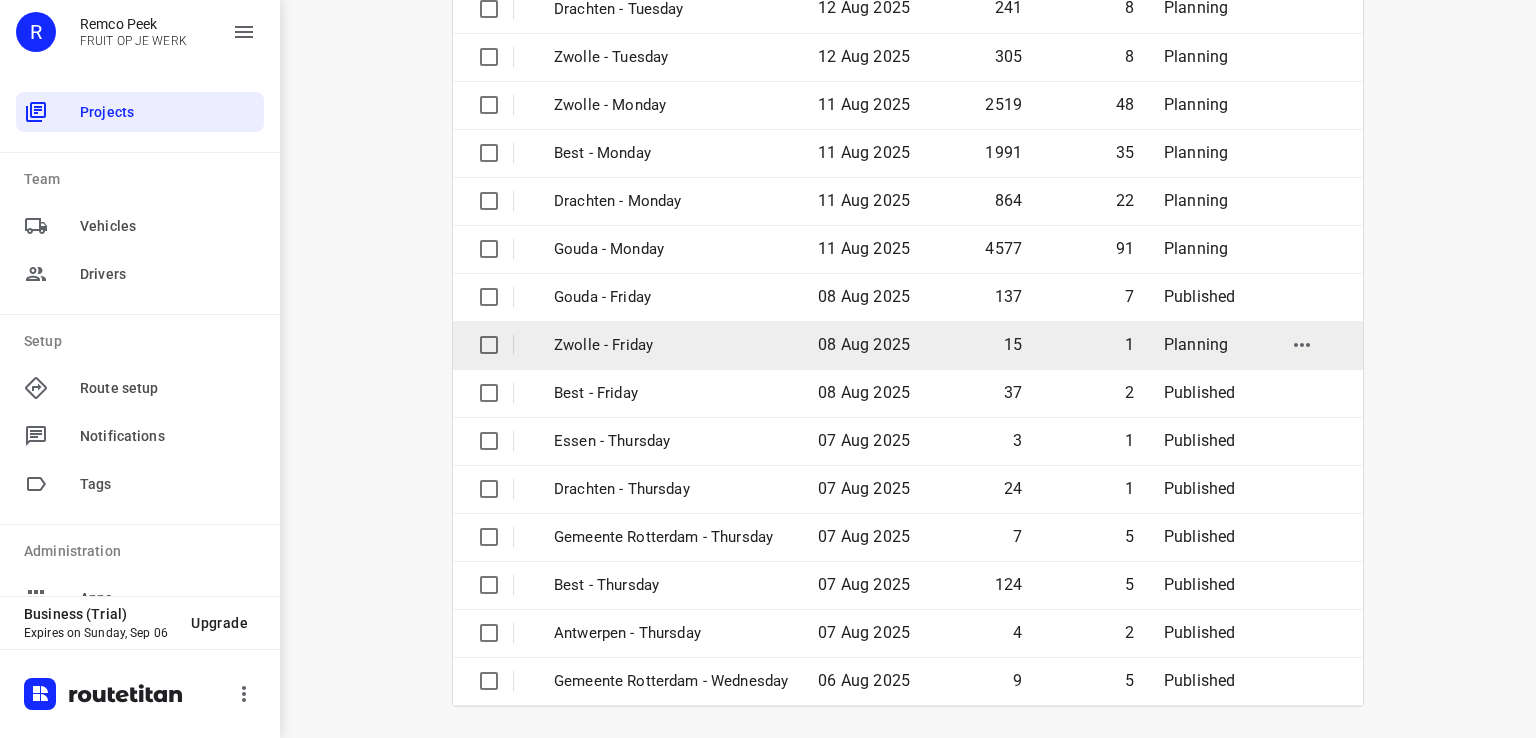 click on "Zwolle - Friday" at bounding box center [671, 345] 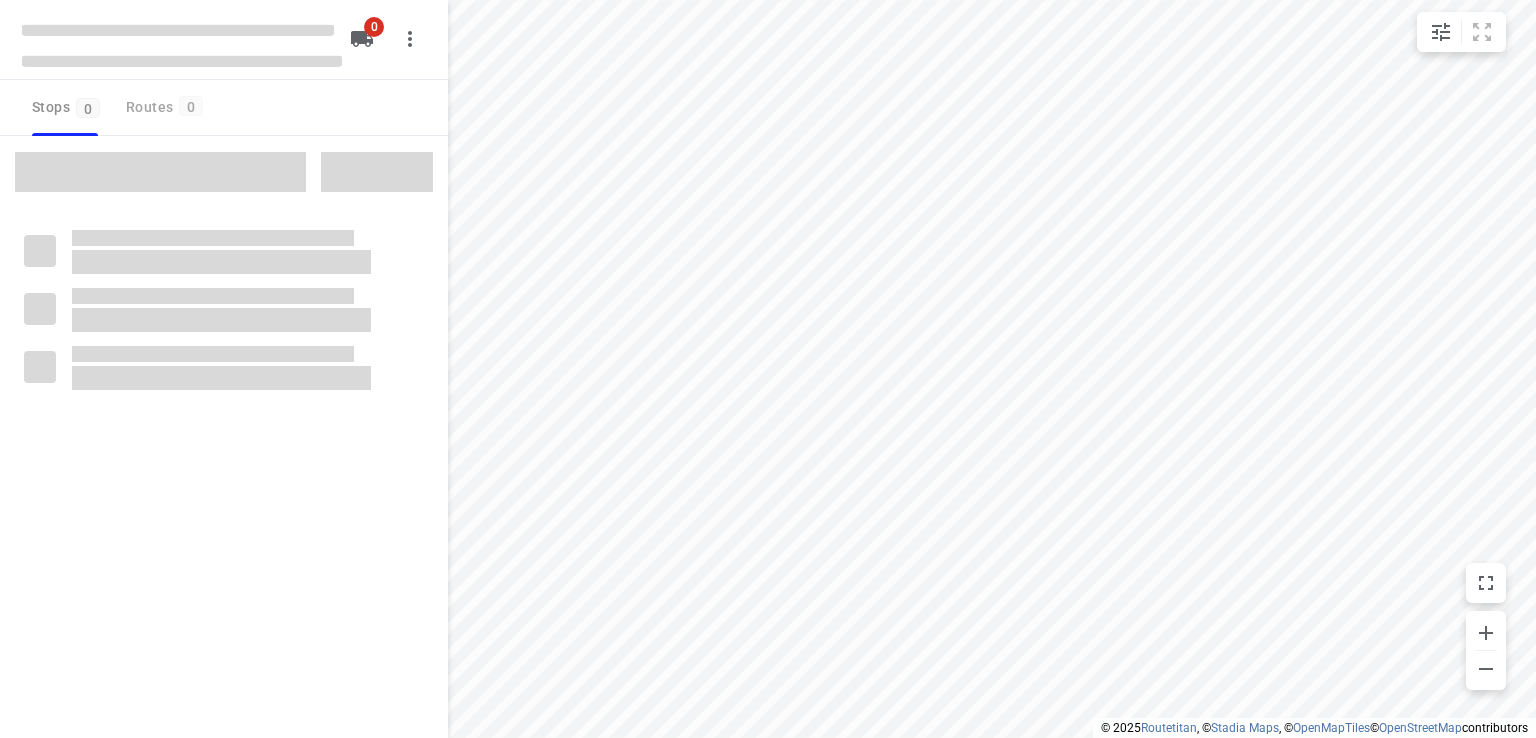 scroll, scrollTop: 0, scrollLeft: 0, axis: both 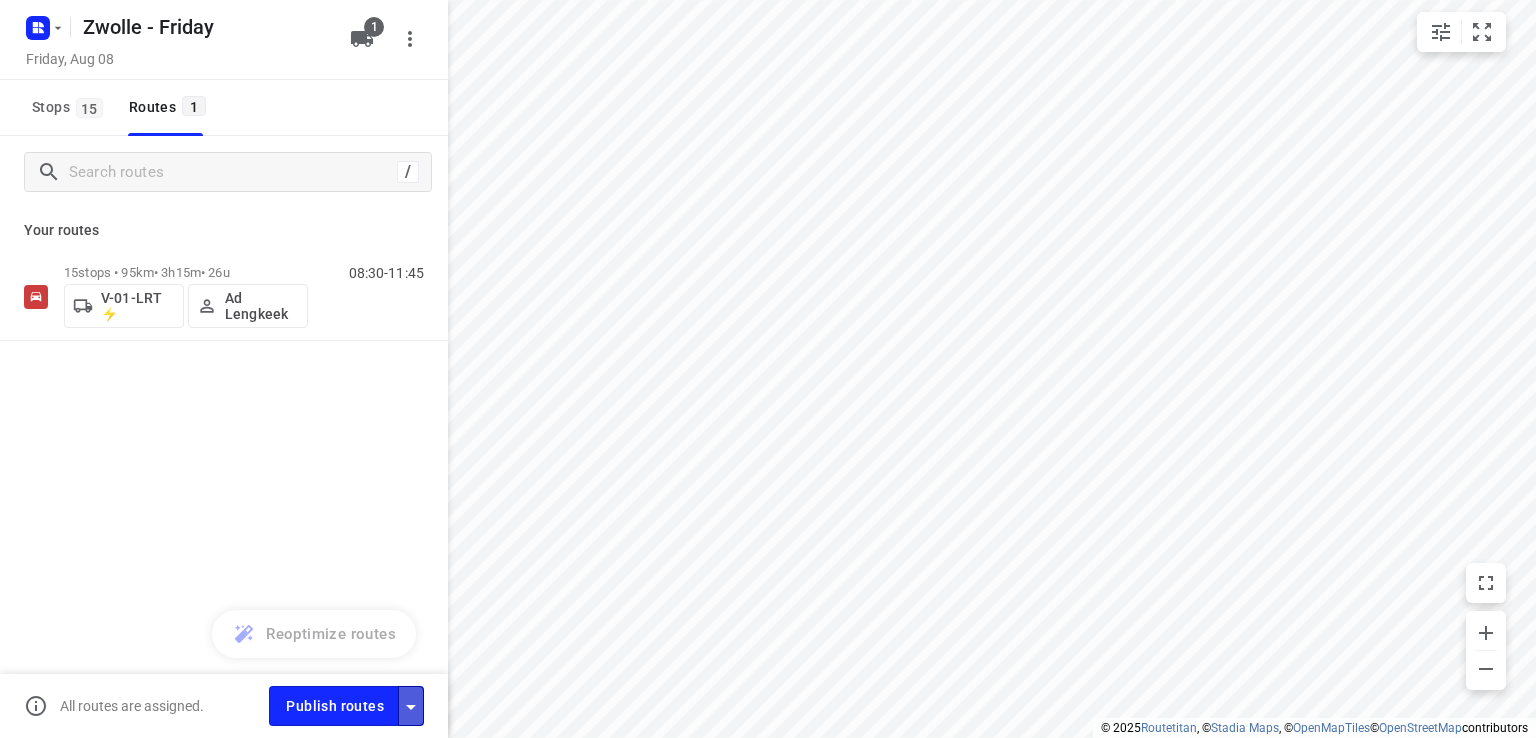 click at bounding box center [411, 705] 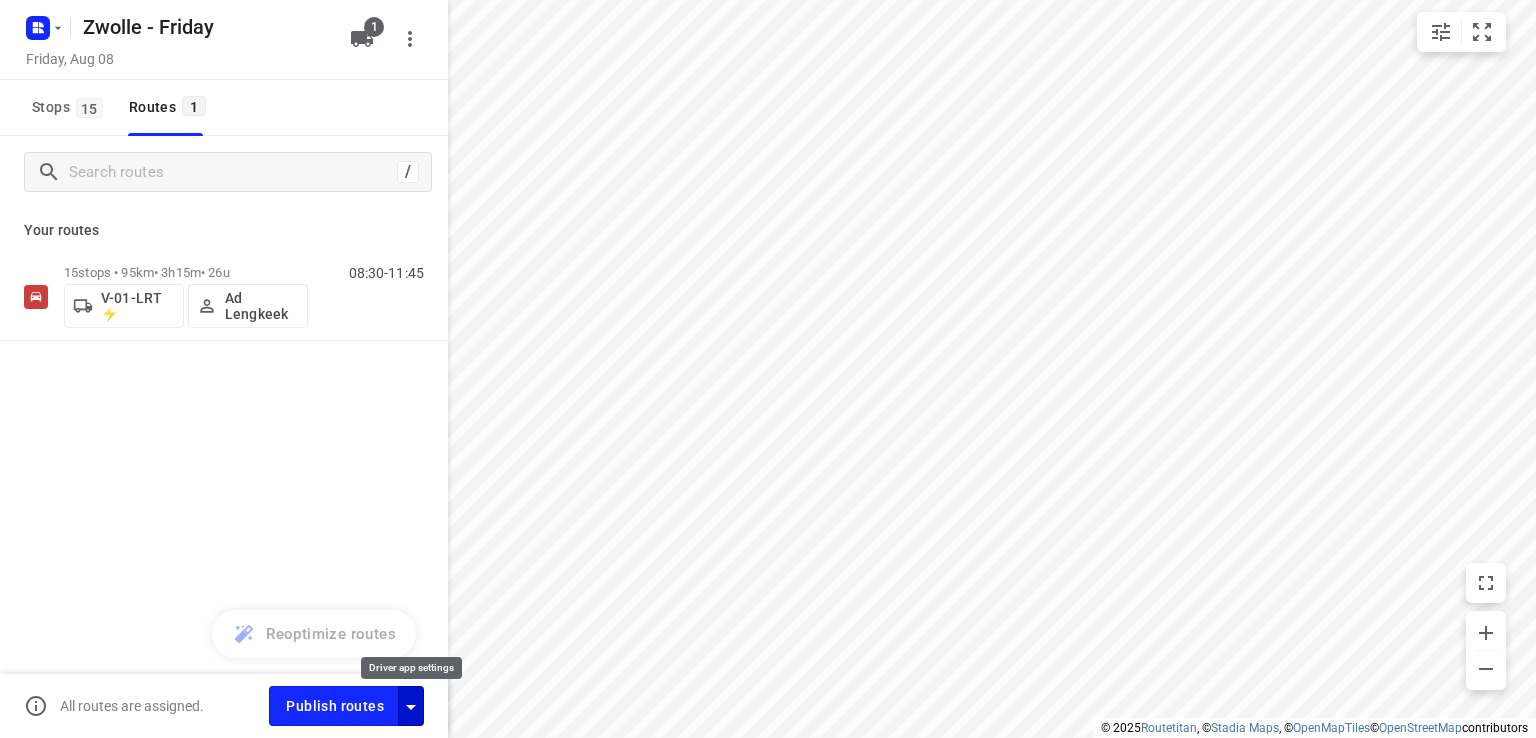 click 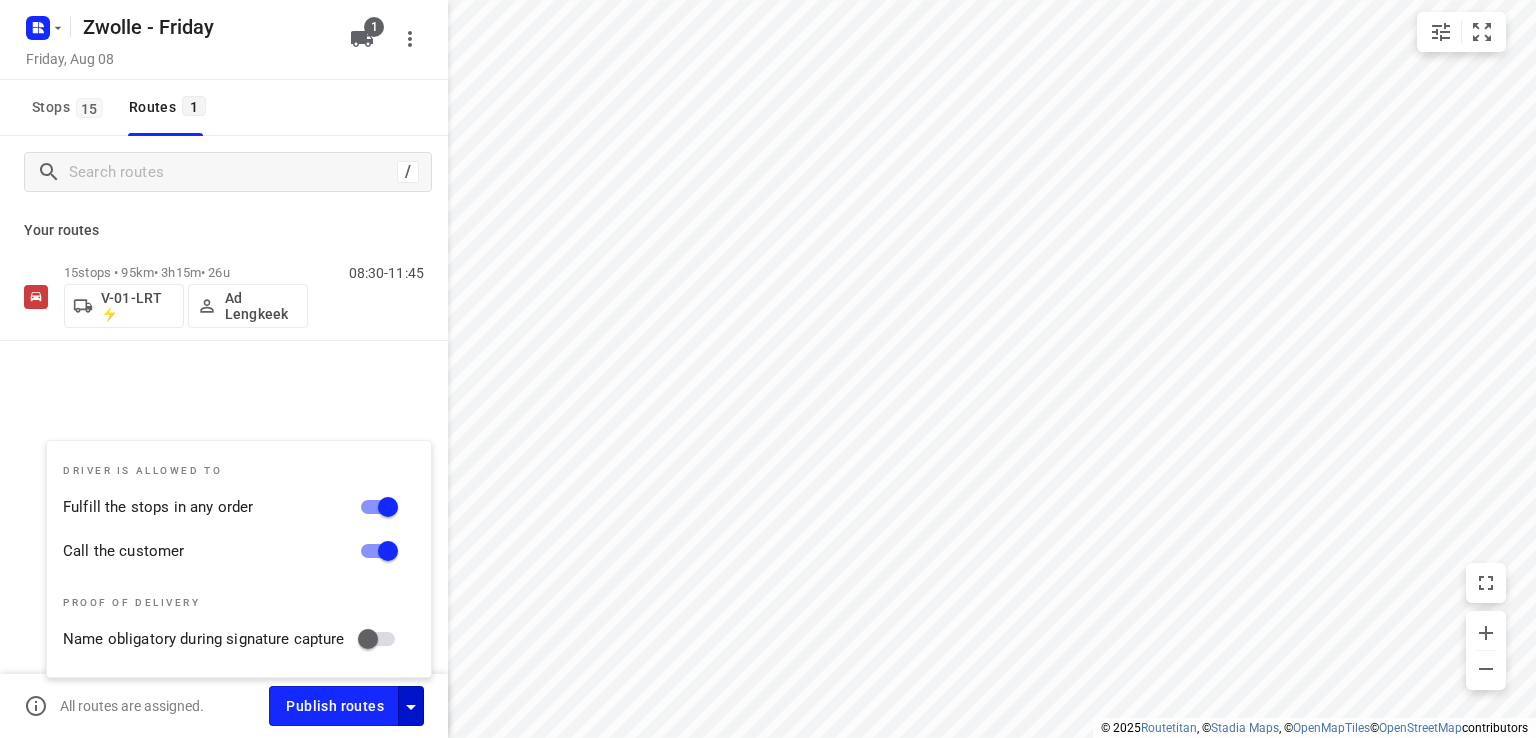 click on "[TIME] [TIME] [TIME] [TIME] [PERSON] [TIME]-[TIME]" at bounding box center (224, 367) 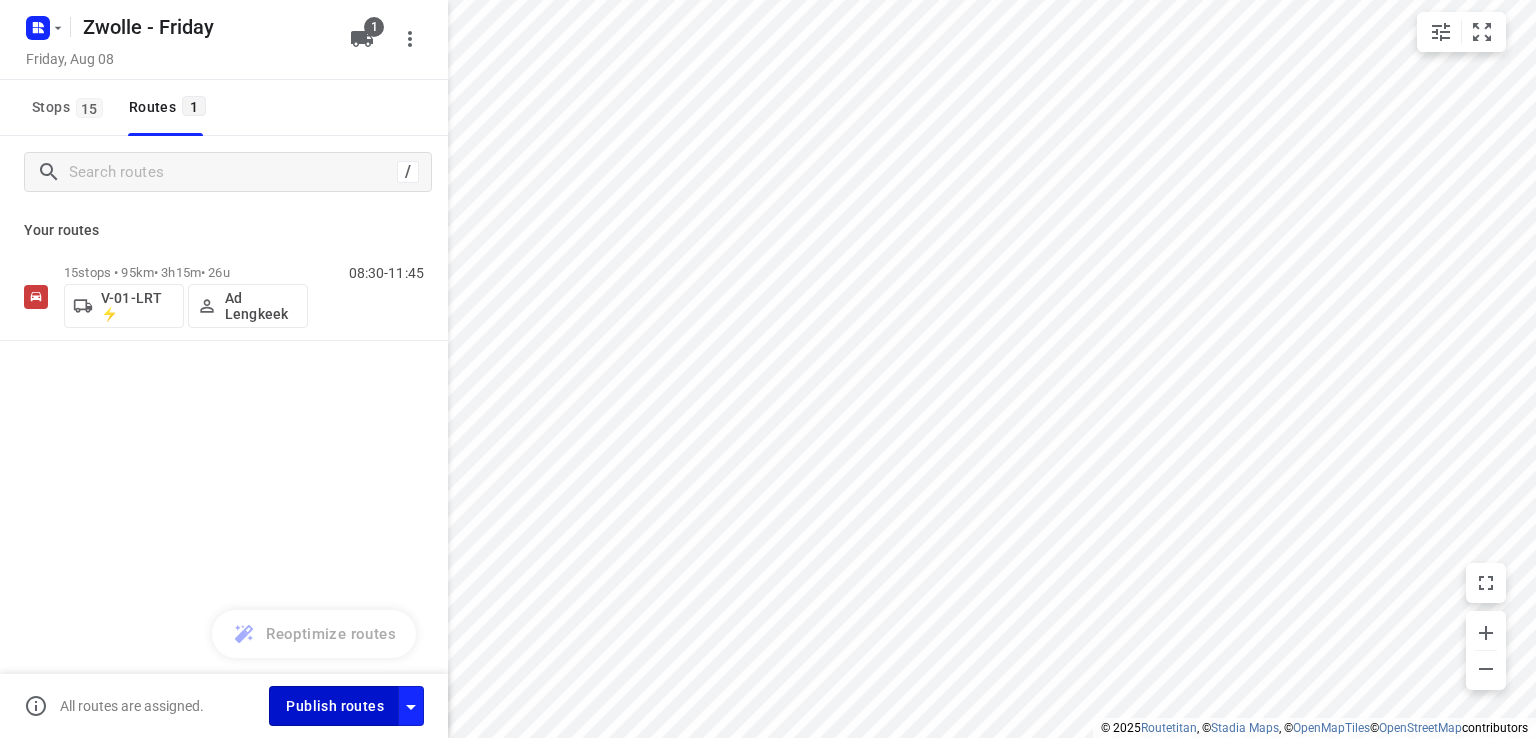 click on "Publish routes" at bounding box center [335, 706] 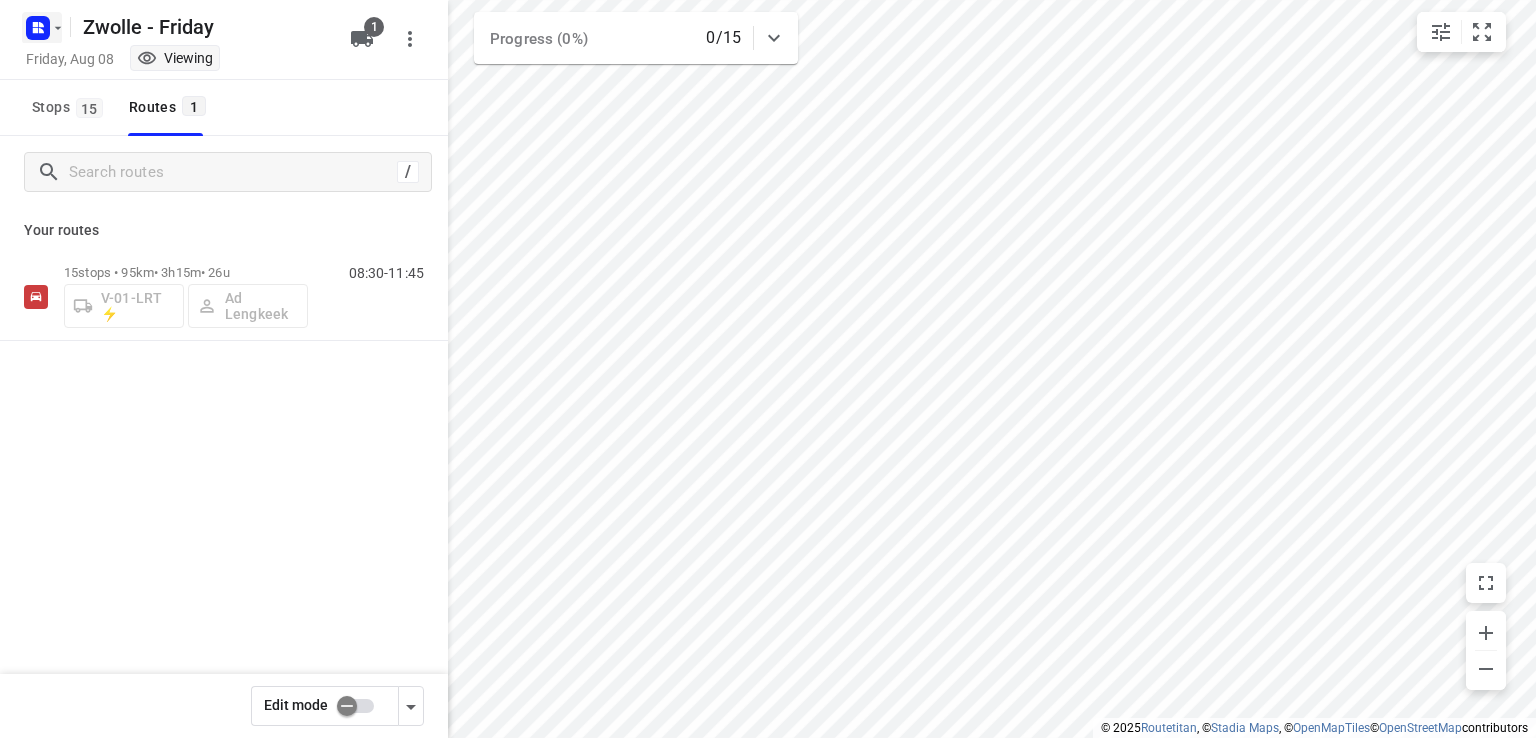 click 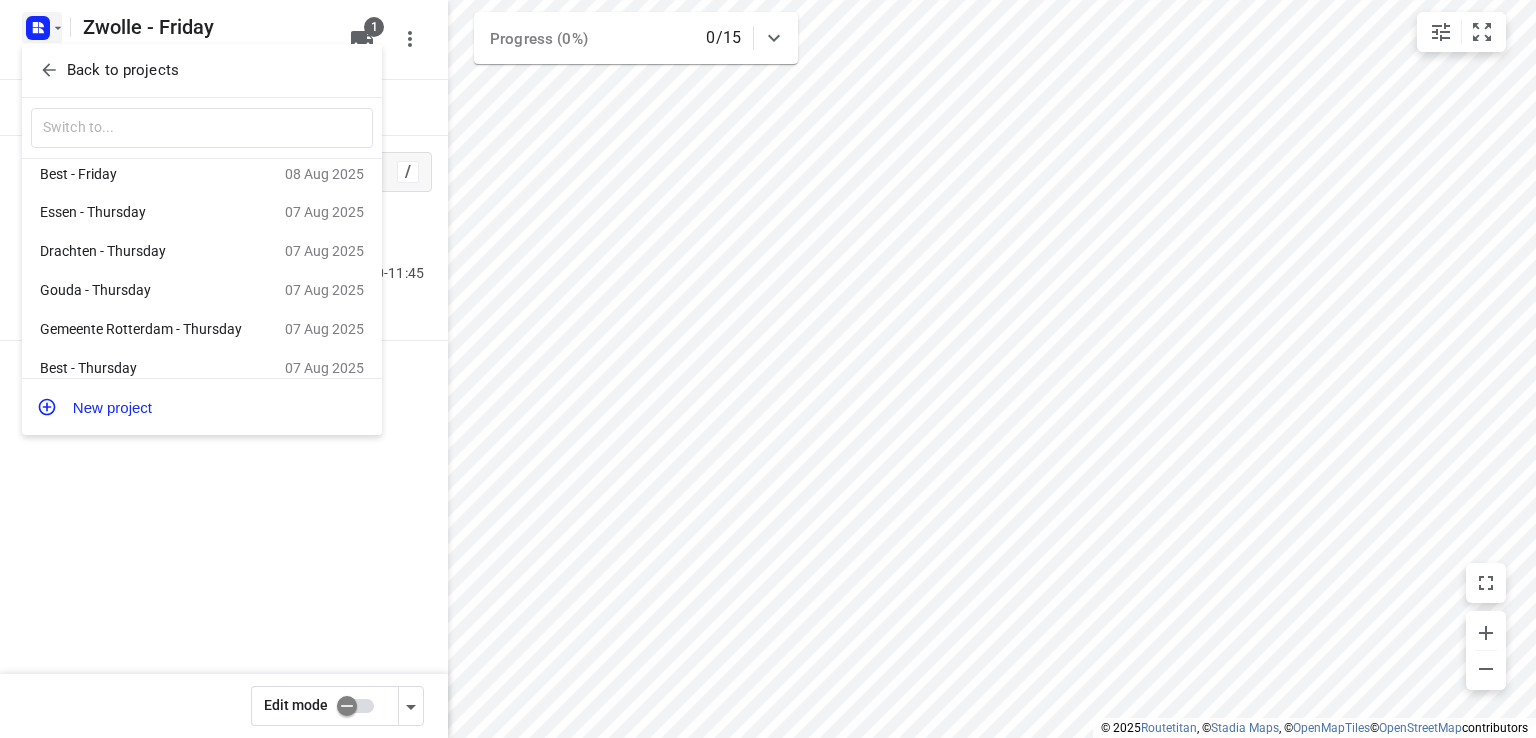 scroll, scrollTop: 291, scrollLeft: 0, axis: vertical 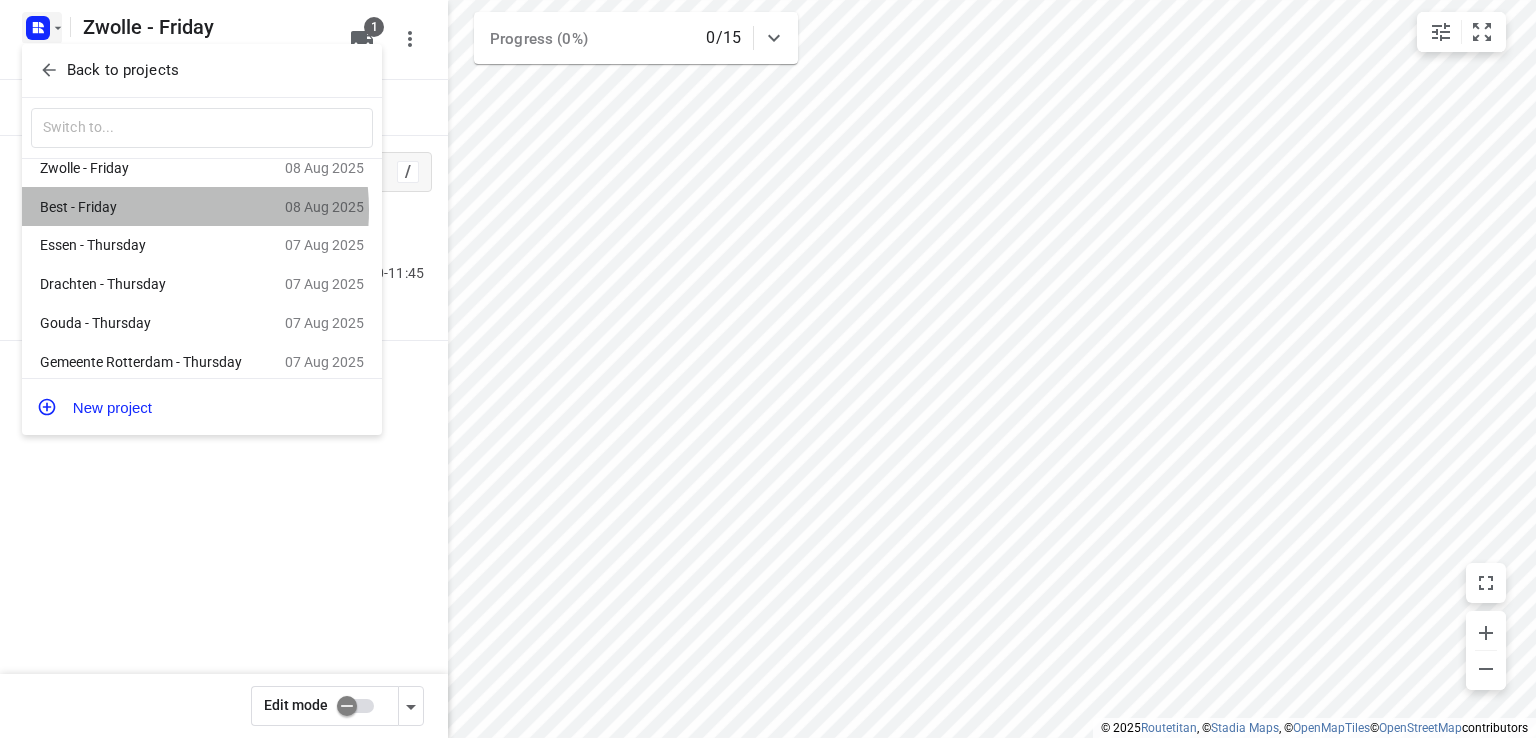 click on "Best - Friday" at bounding box center (155, 207) 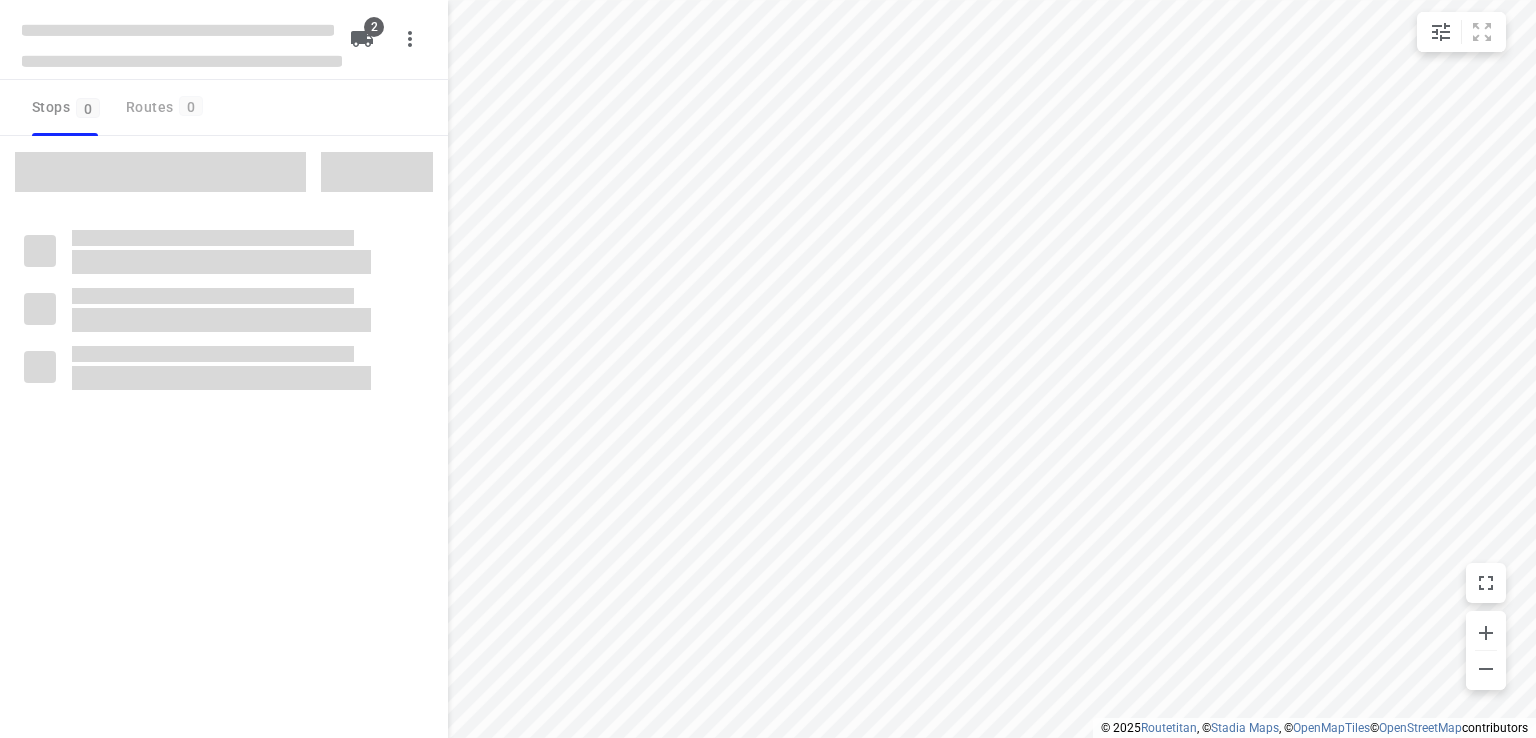 type on "distance" 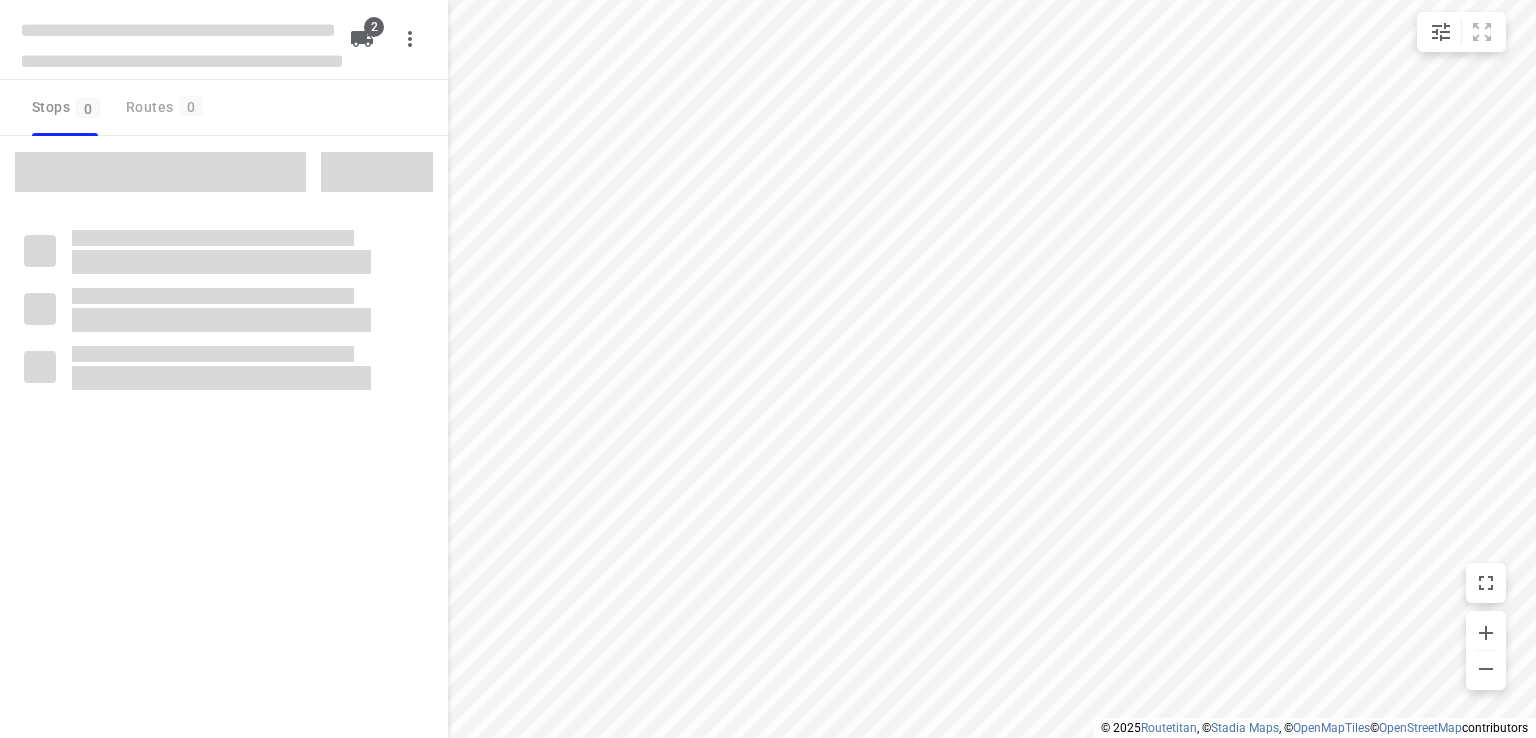 checkbox on "true" 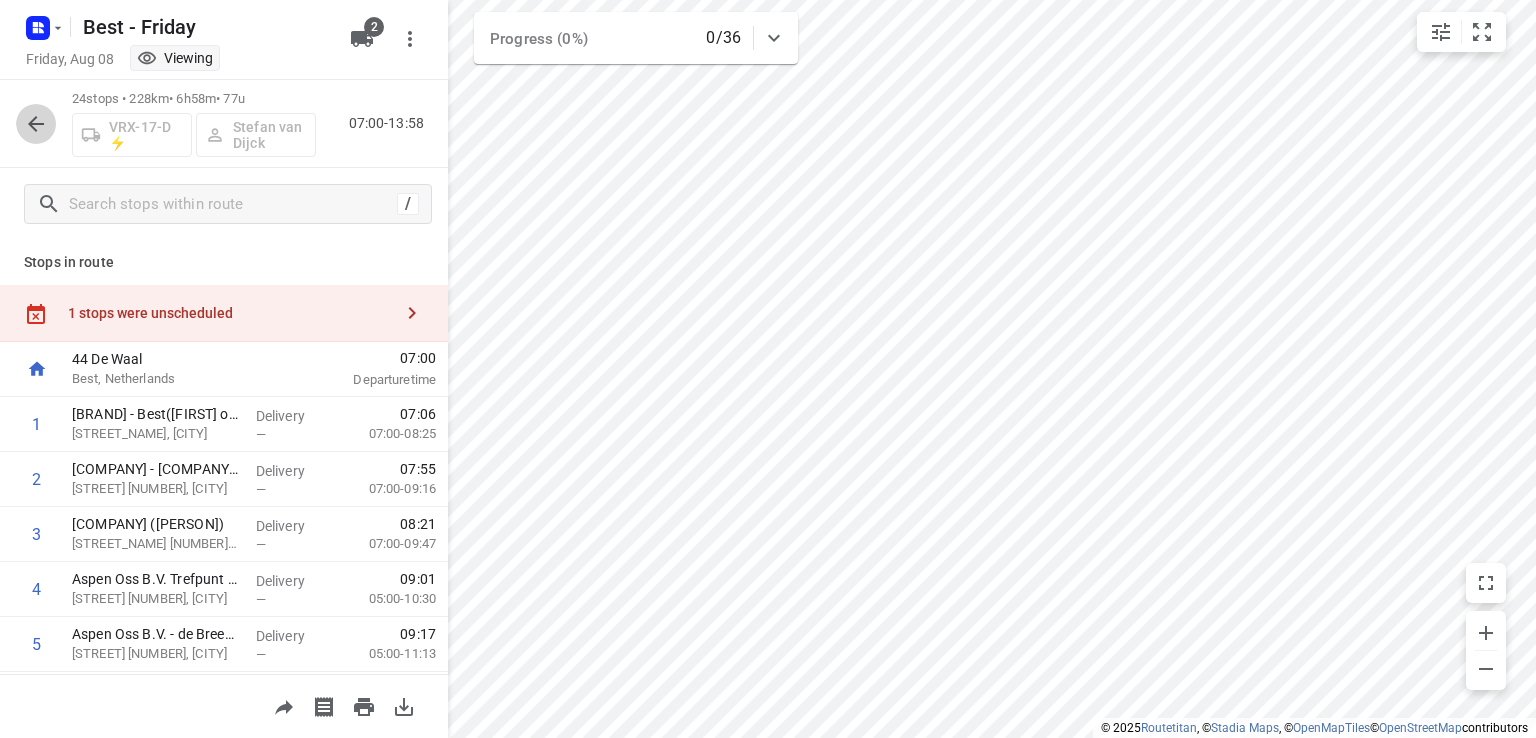 click at bounding box center [36, 124] 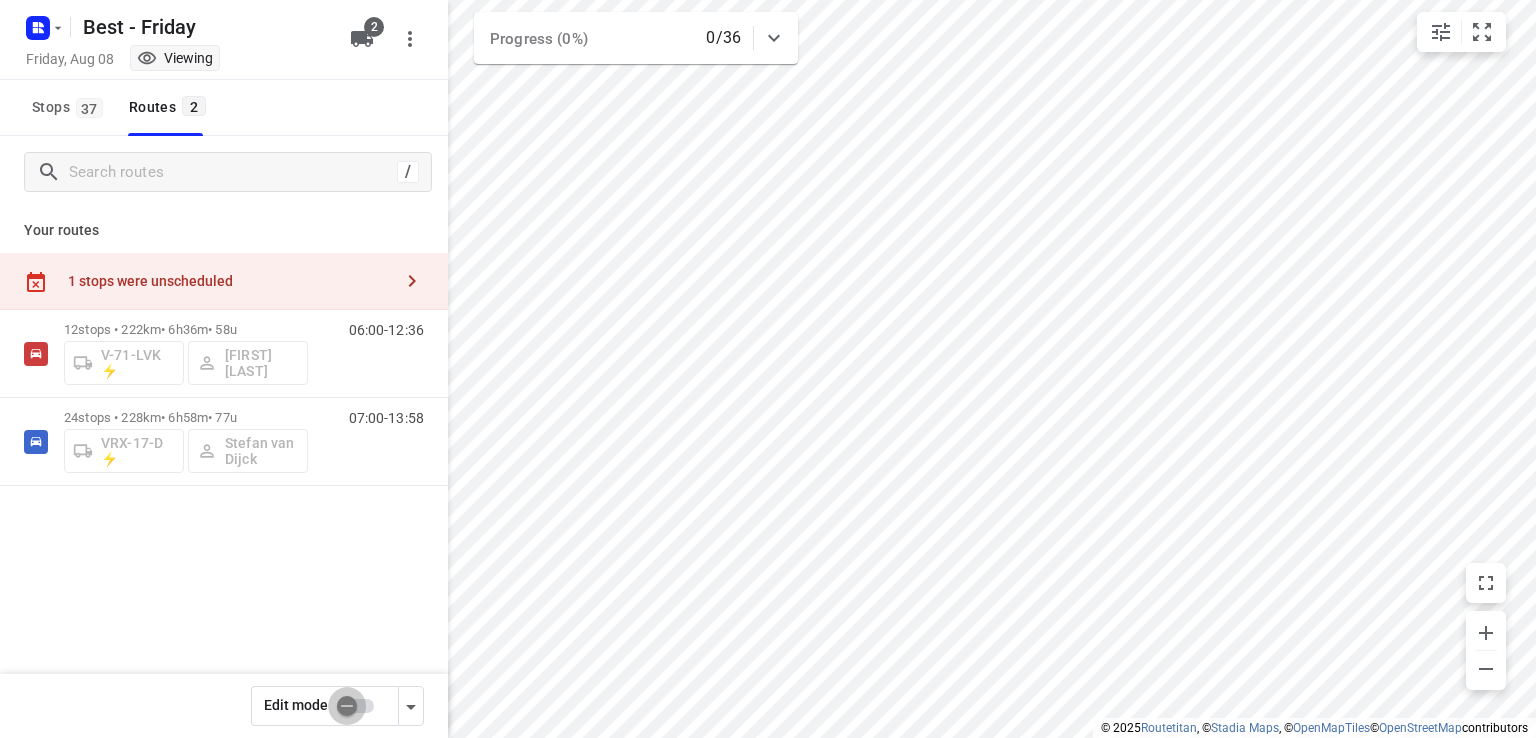 click at bounding box center (347, 706) 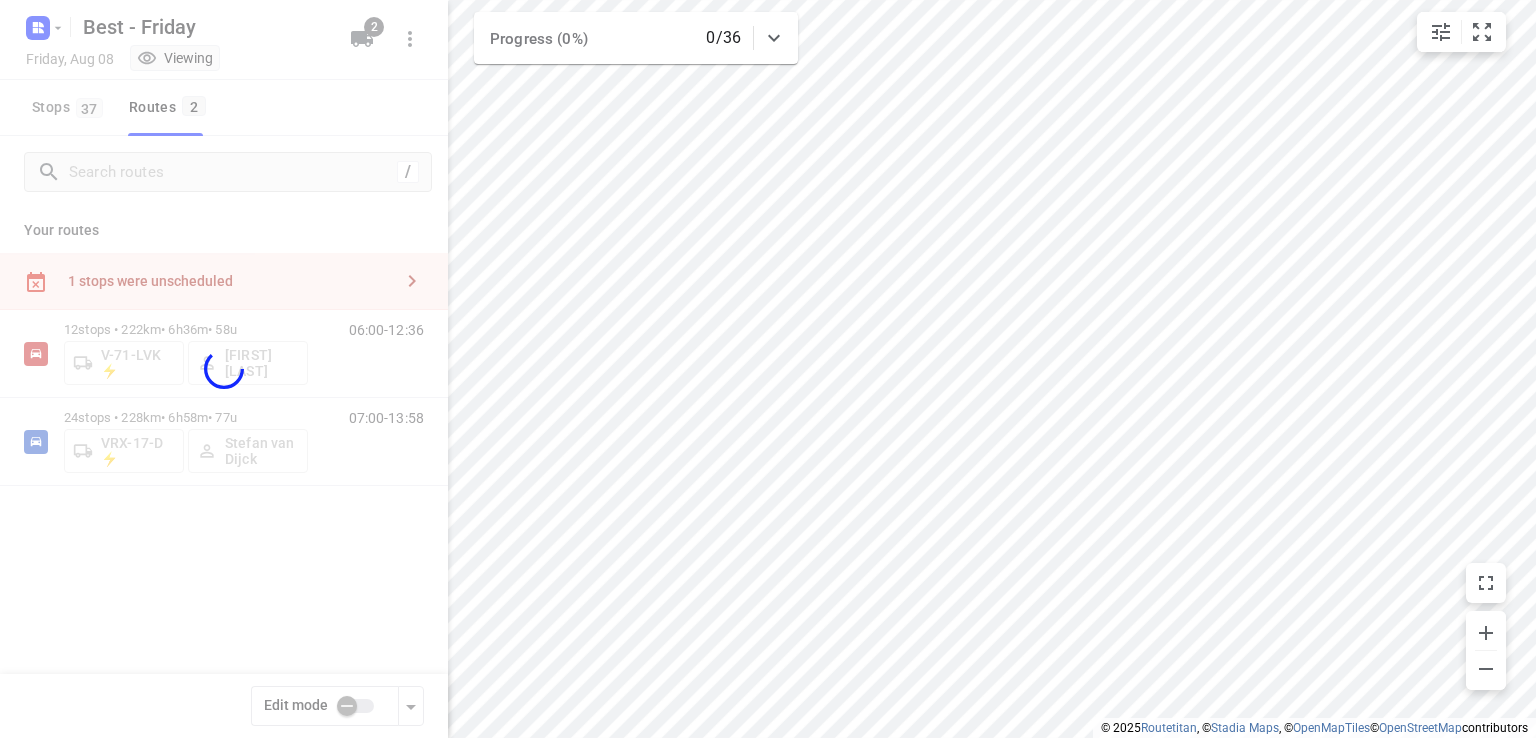 checkbox on "true" 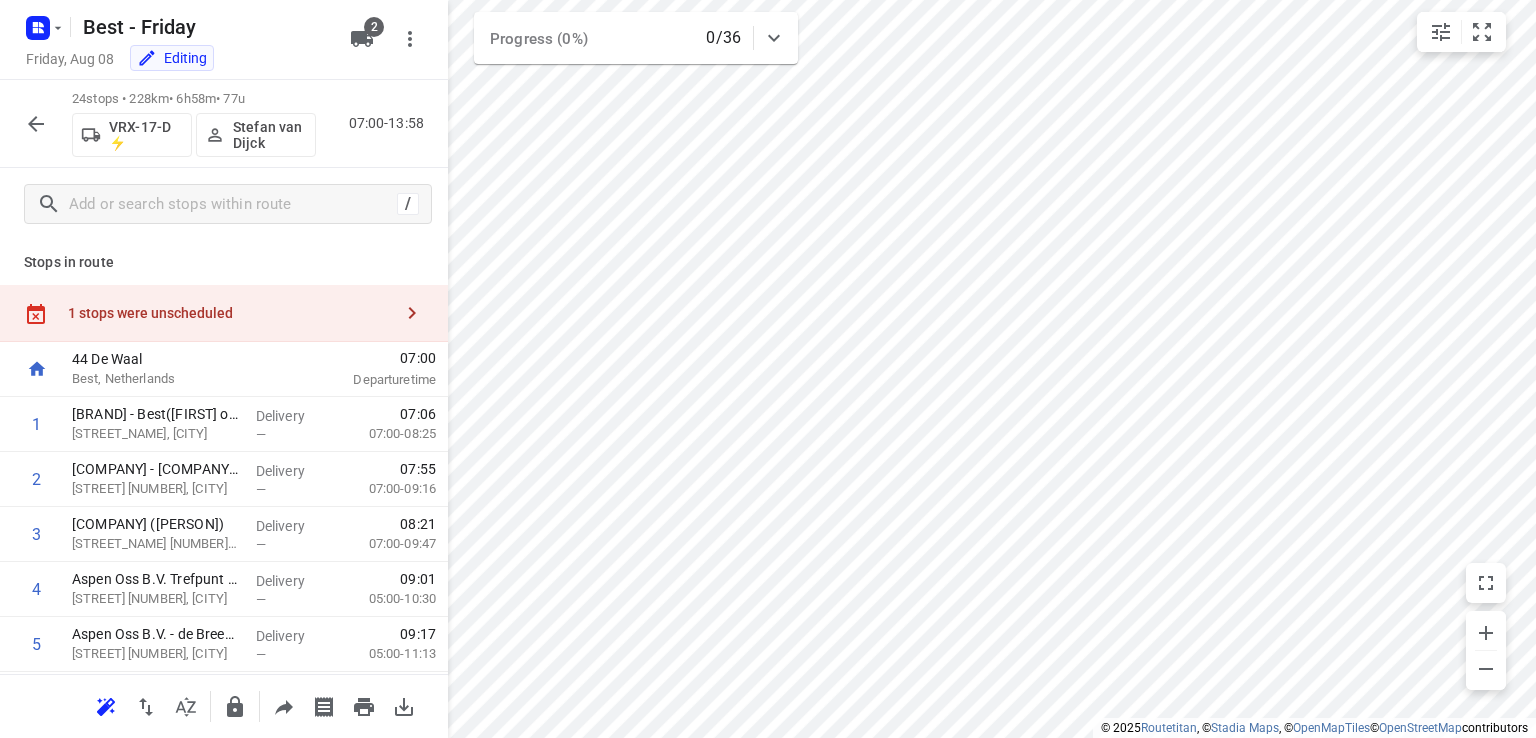 click 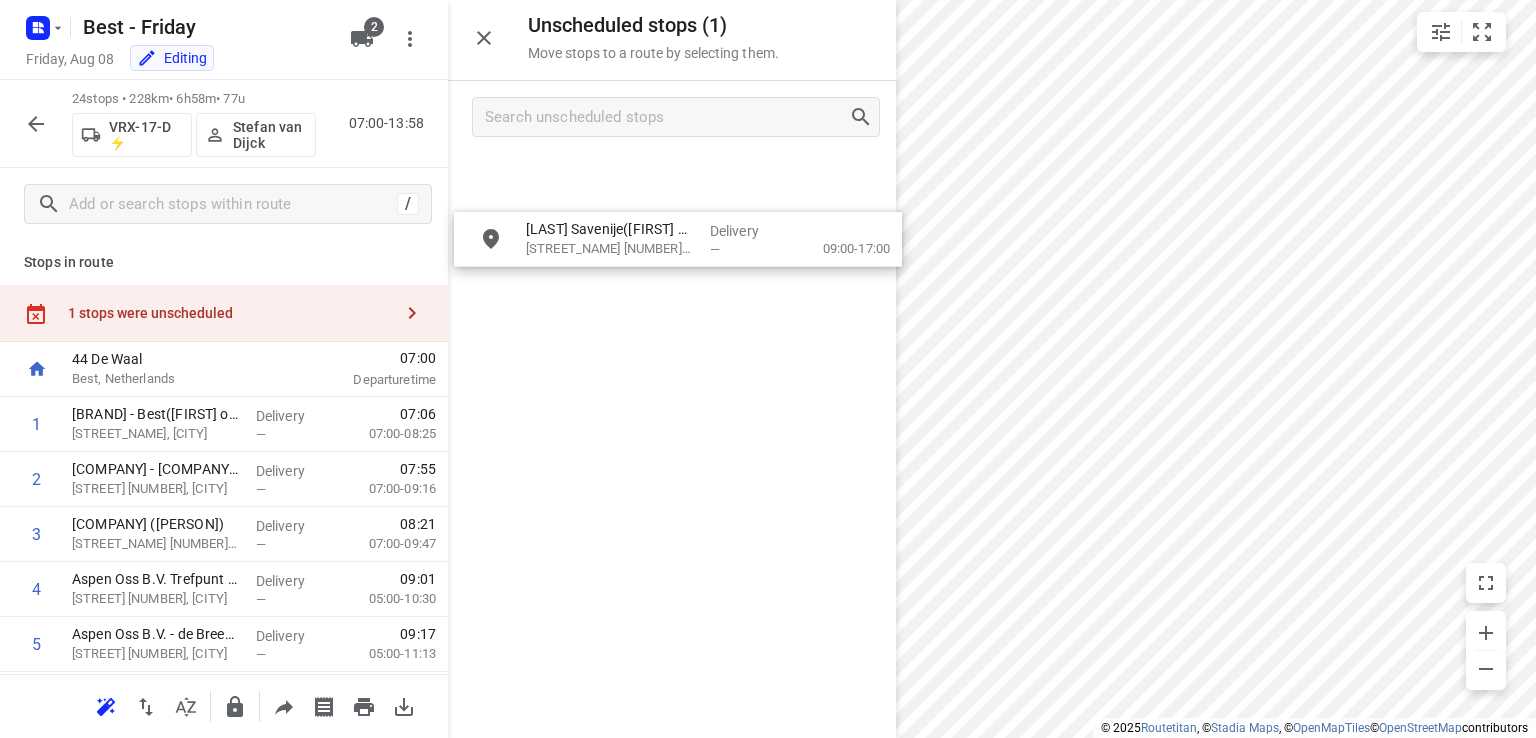 drag, startPoint x: 620, startPoint y: 181, endPoint x: 624, endPoint y: 245, distance: 64.12488 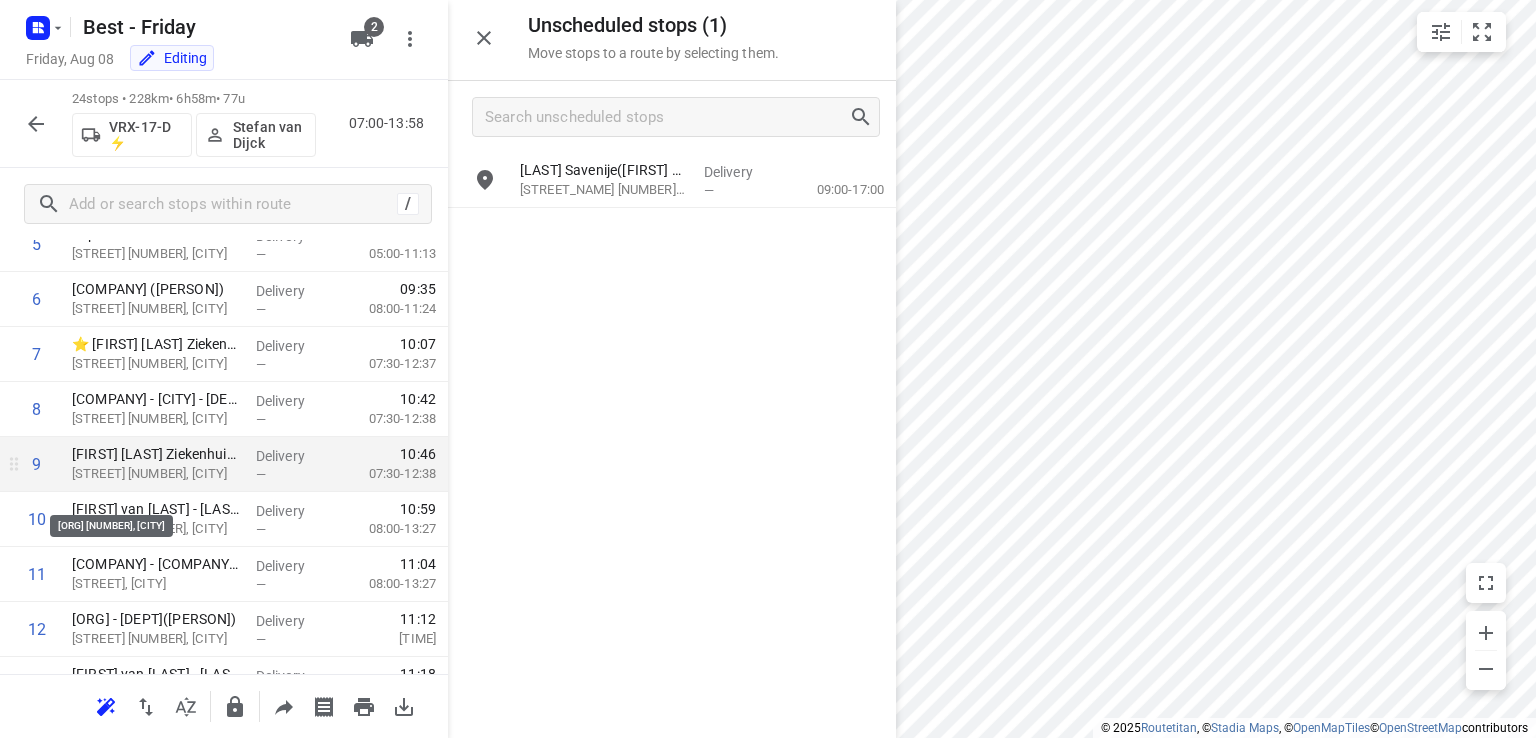 scroll, scrollTop: 700, scrollLeft: 0, axis: vertical 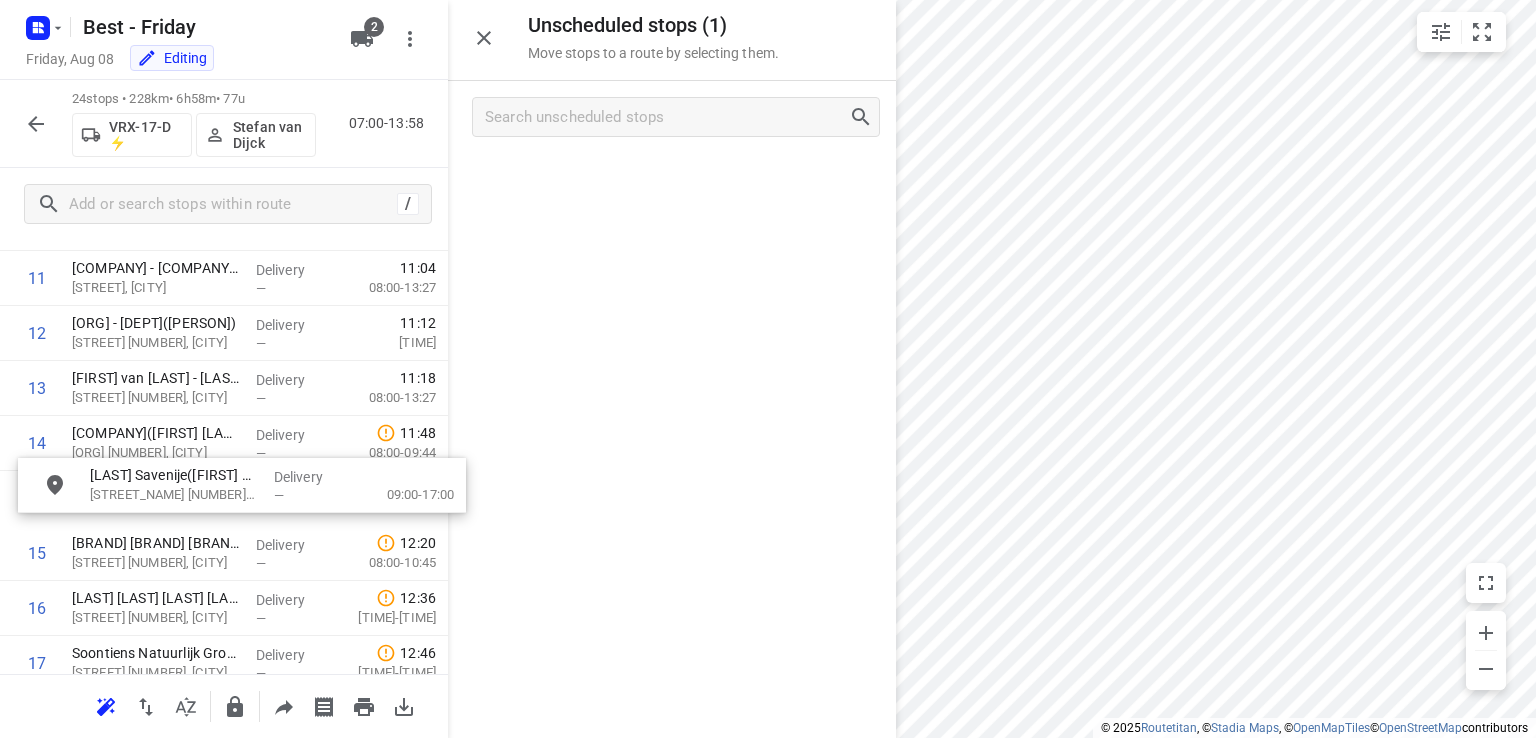 drag, startPoint x: 584, startPoint y: 193, endPoint x: 149, endPoint y: 501, distance: 533 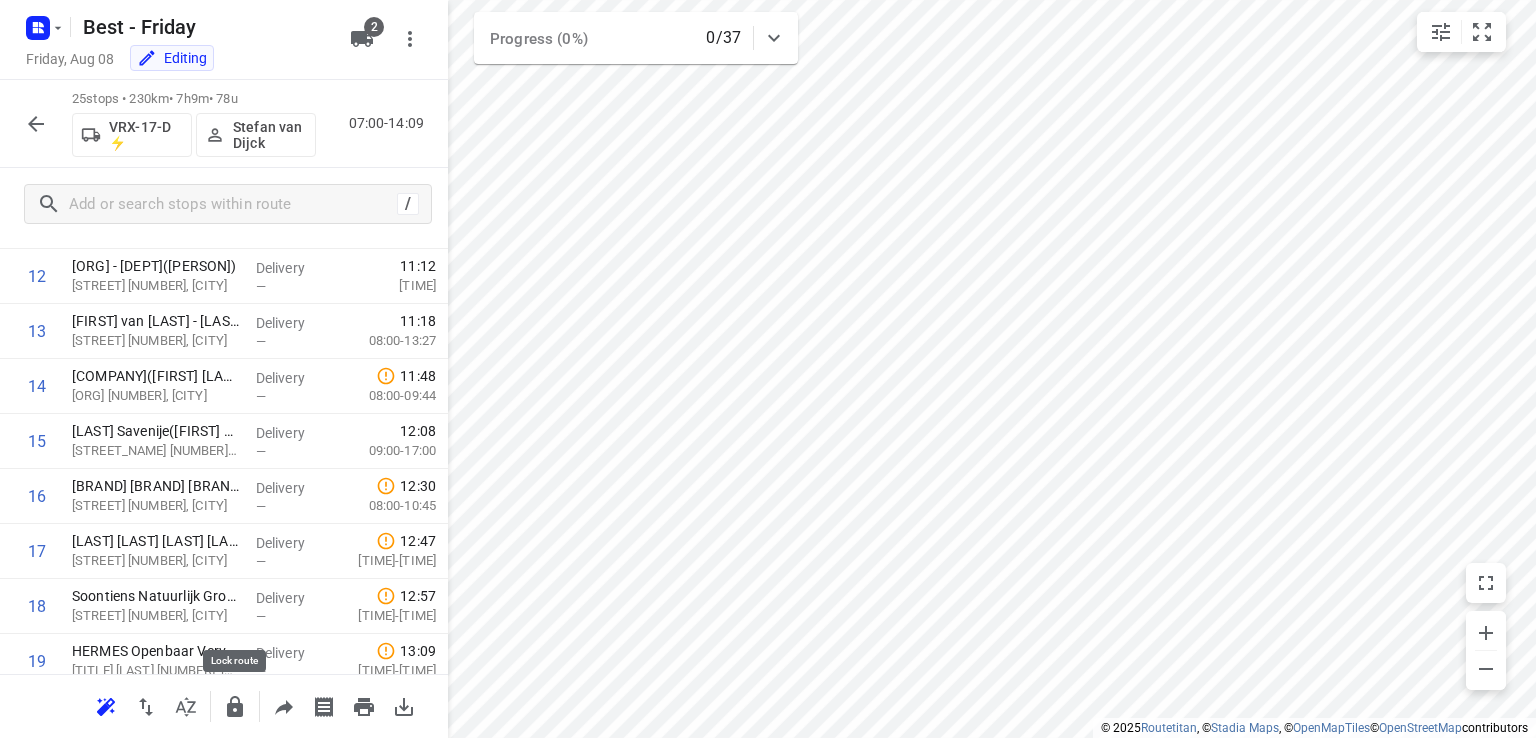 click 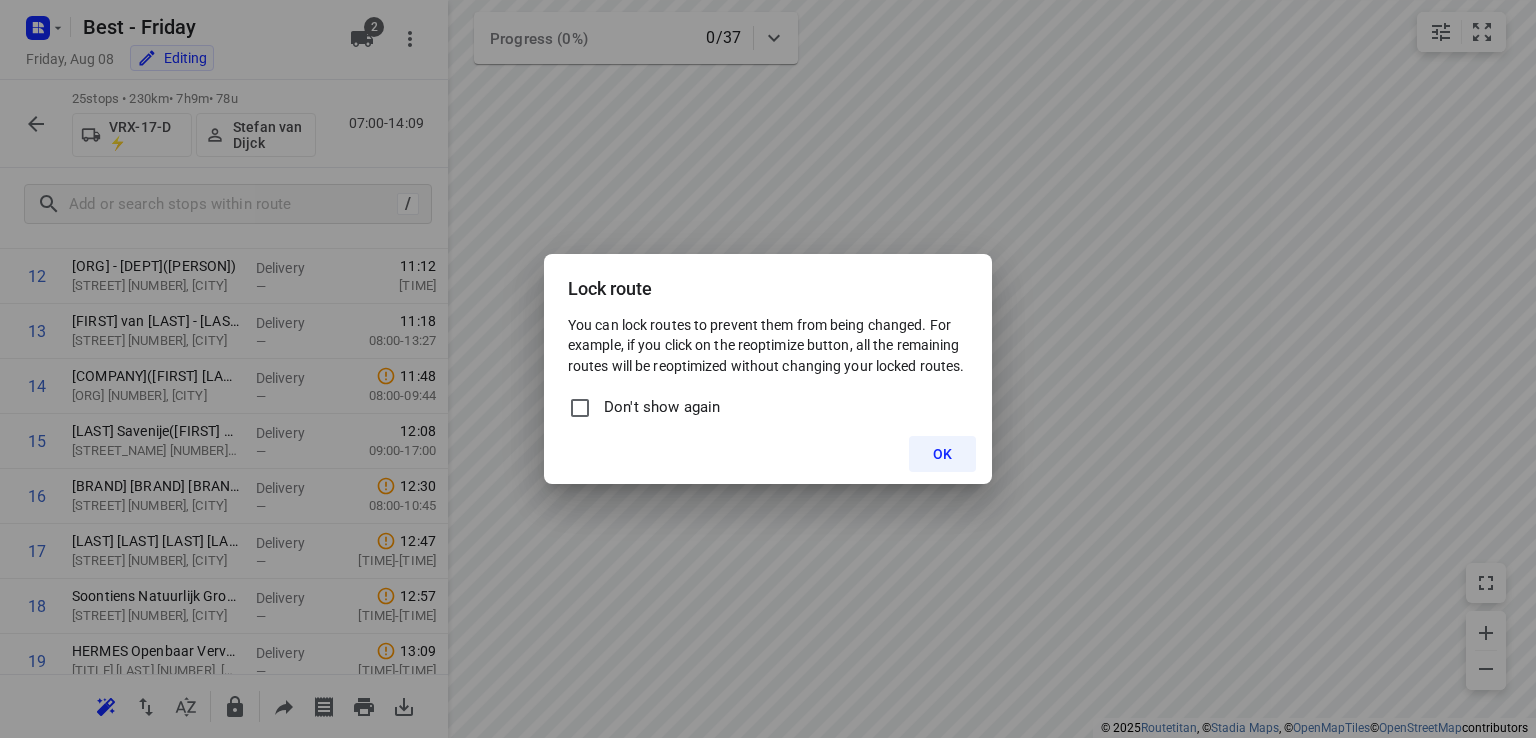 click on "Don't show again" at bounding box center (662, 407) 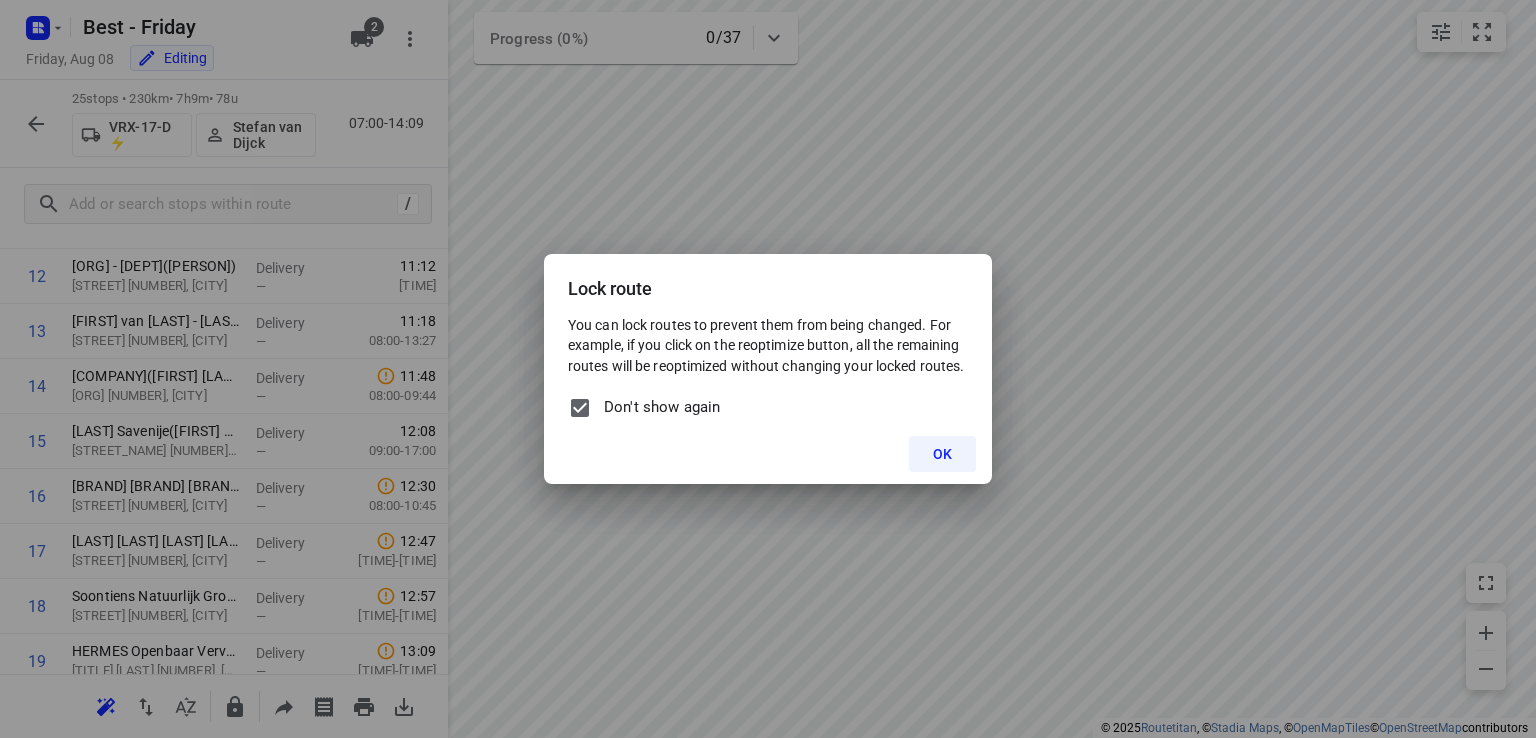 click on "OK" at bounding box center (942, 454) 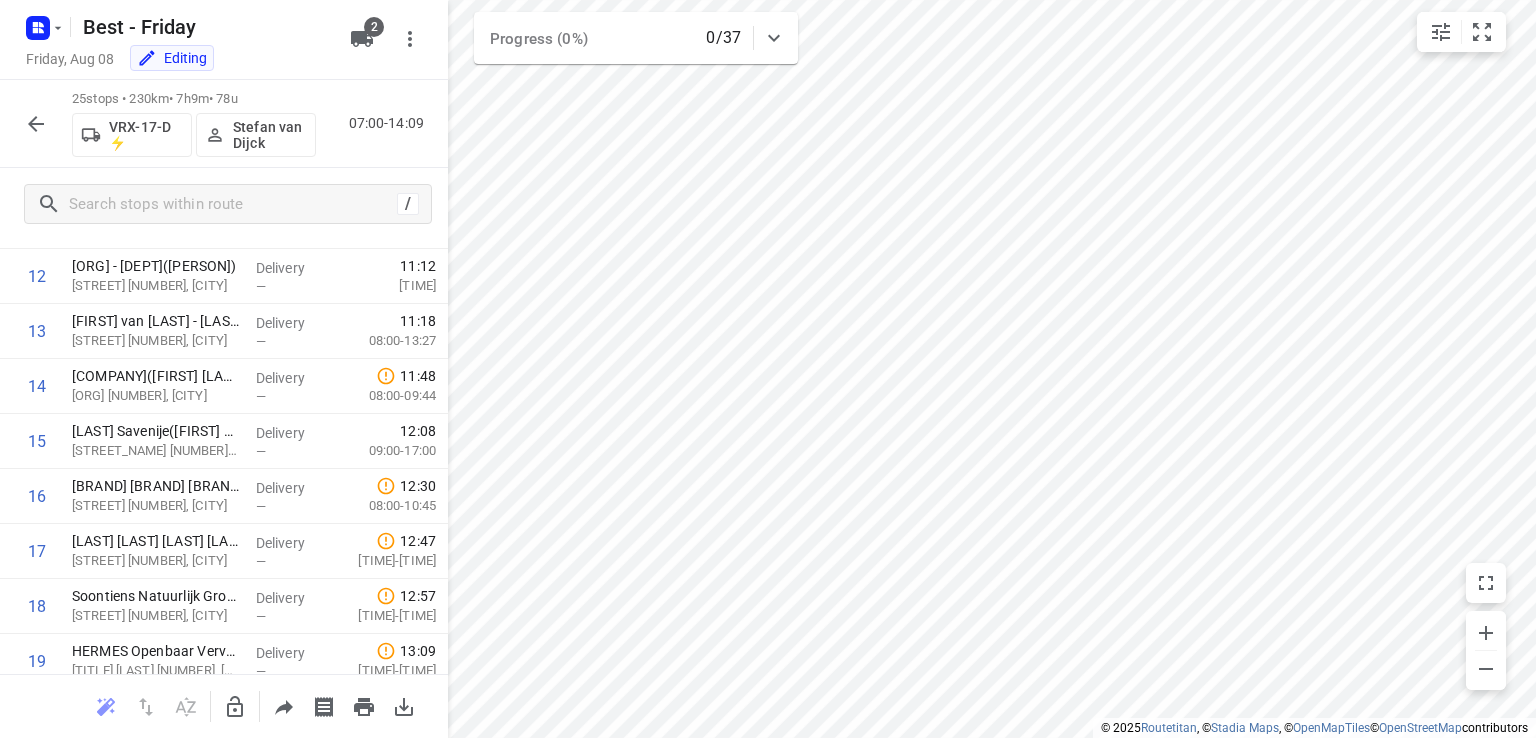 click 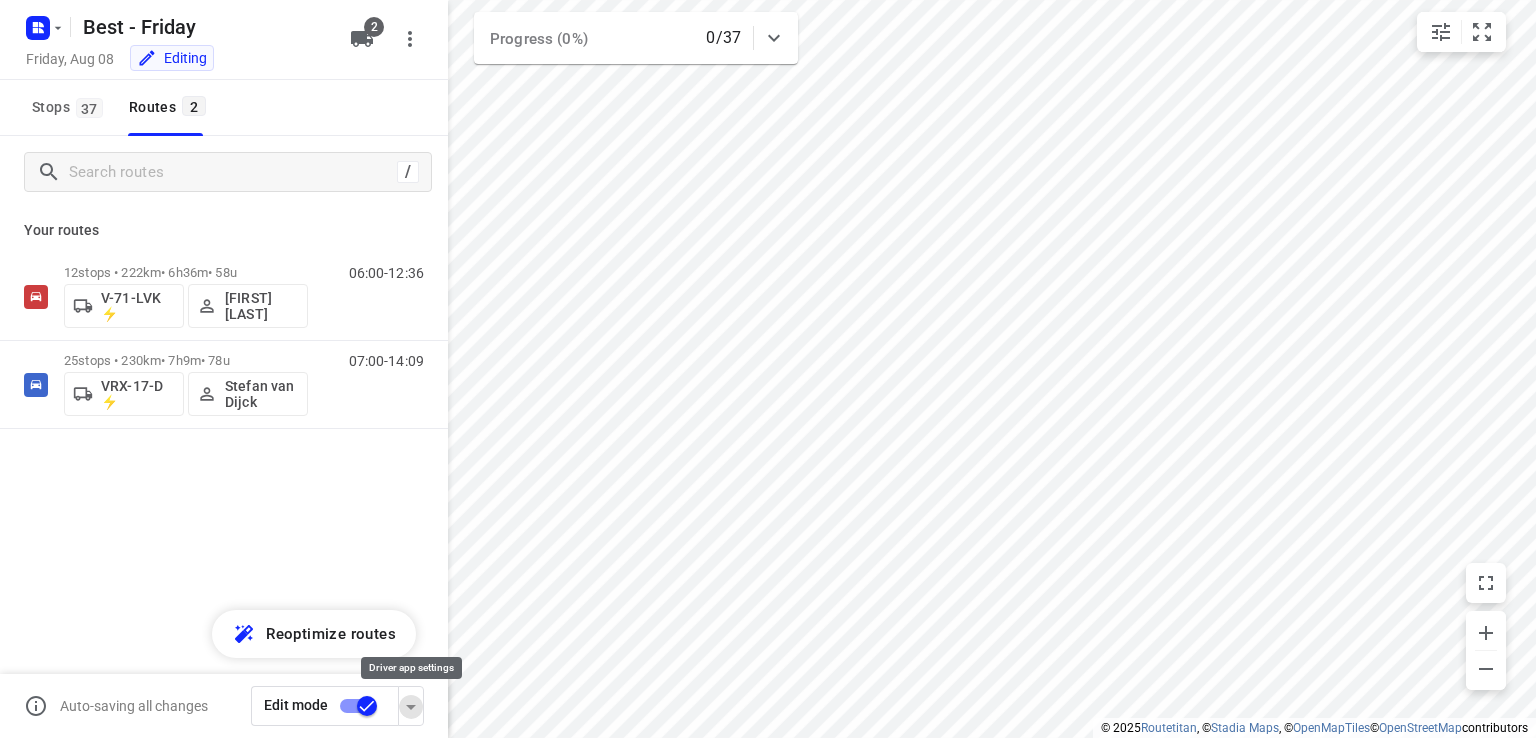 click 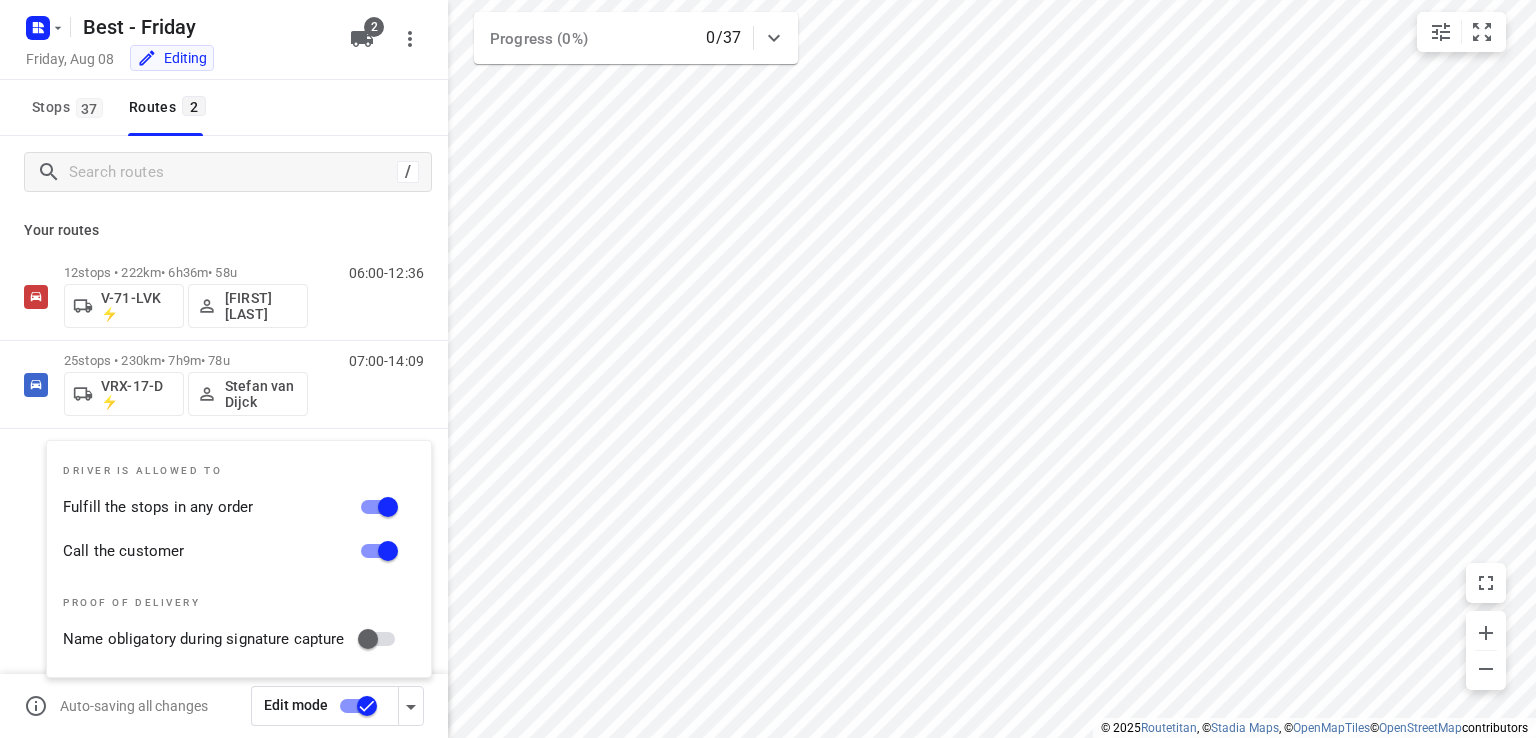 click on "Your routes" at bounding box center (224, 230) 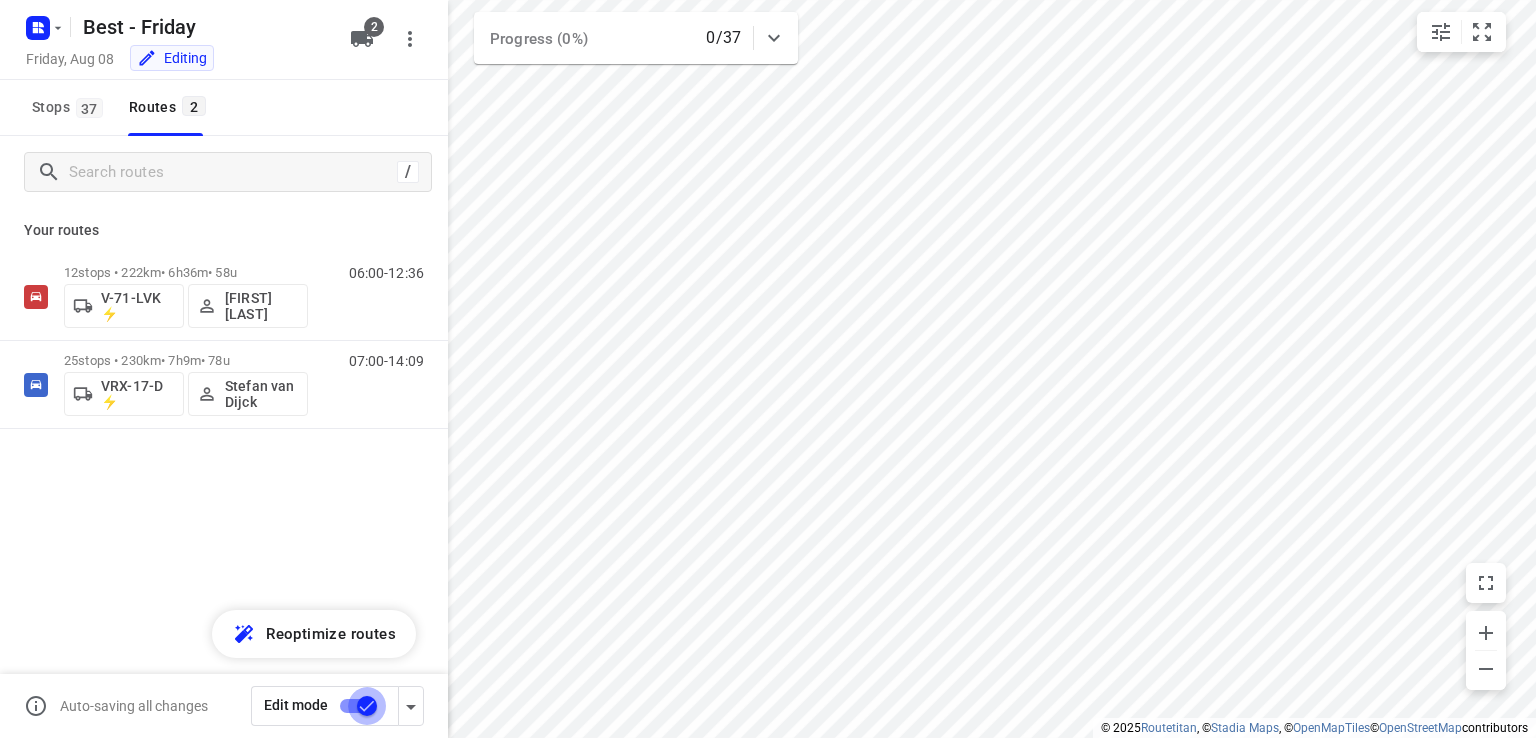 click at bounding box center [367, 706] 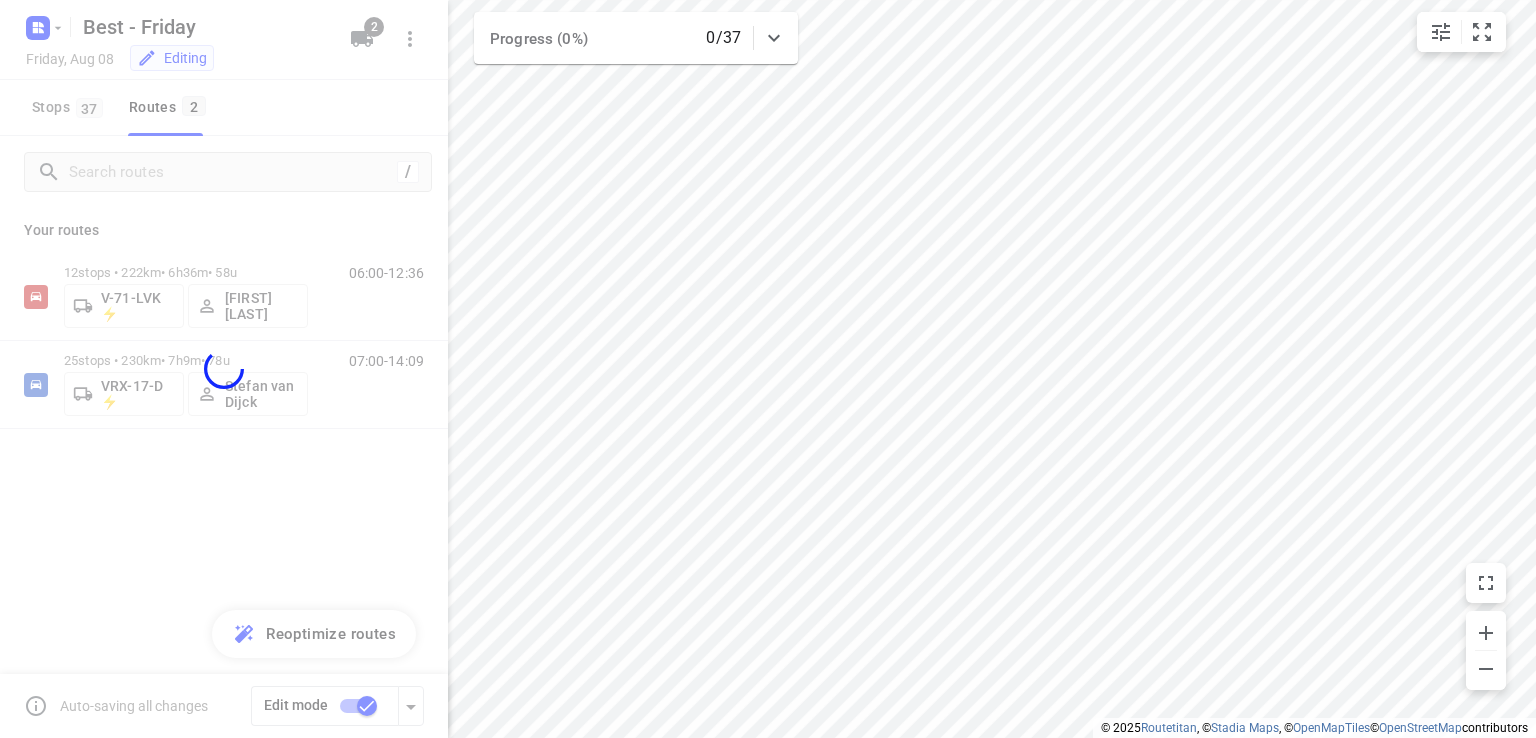 checkbox on "false" 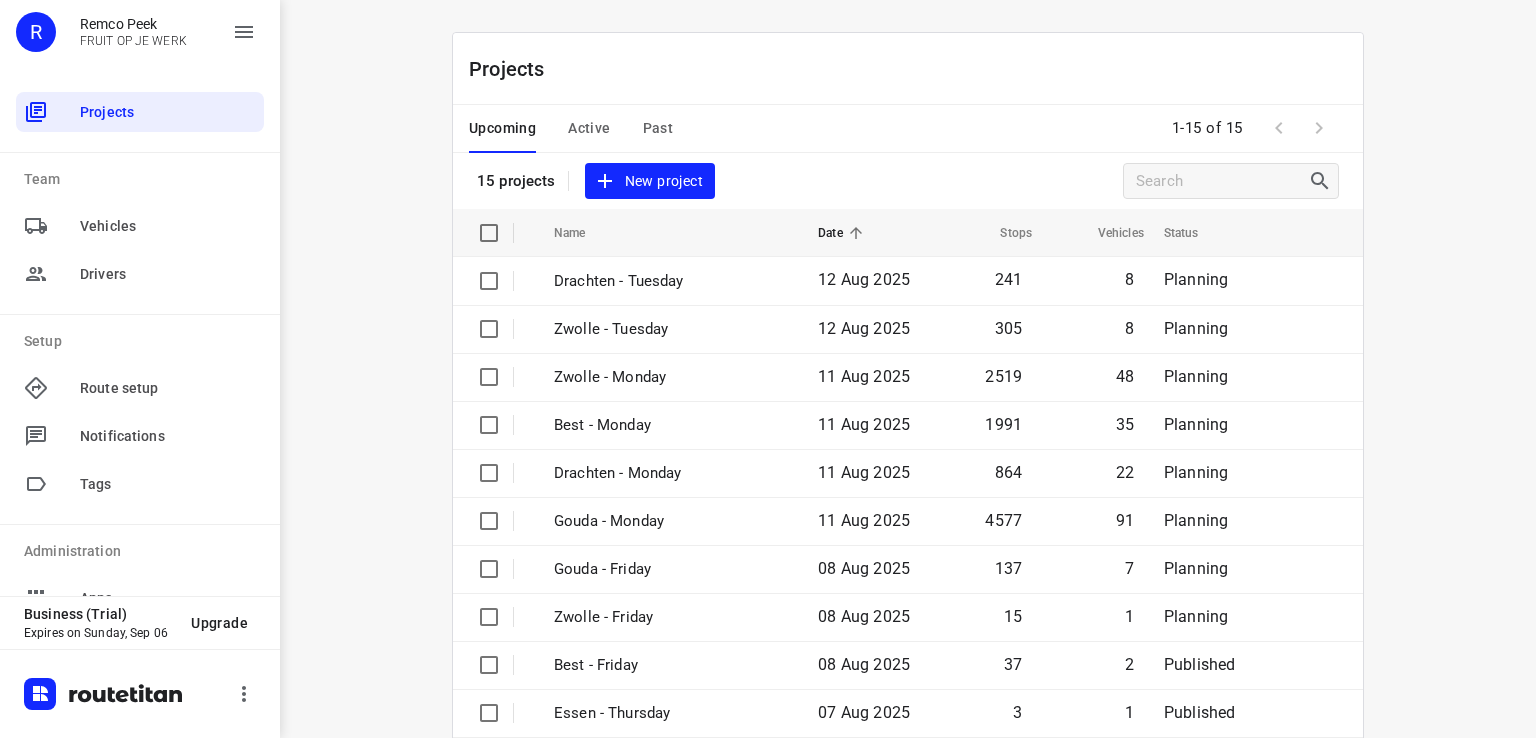 scroll, scrollTop: 0, scrollLeft: 0, axis: both 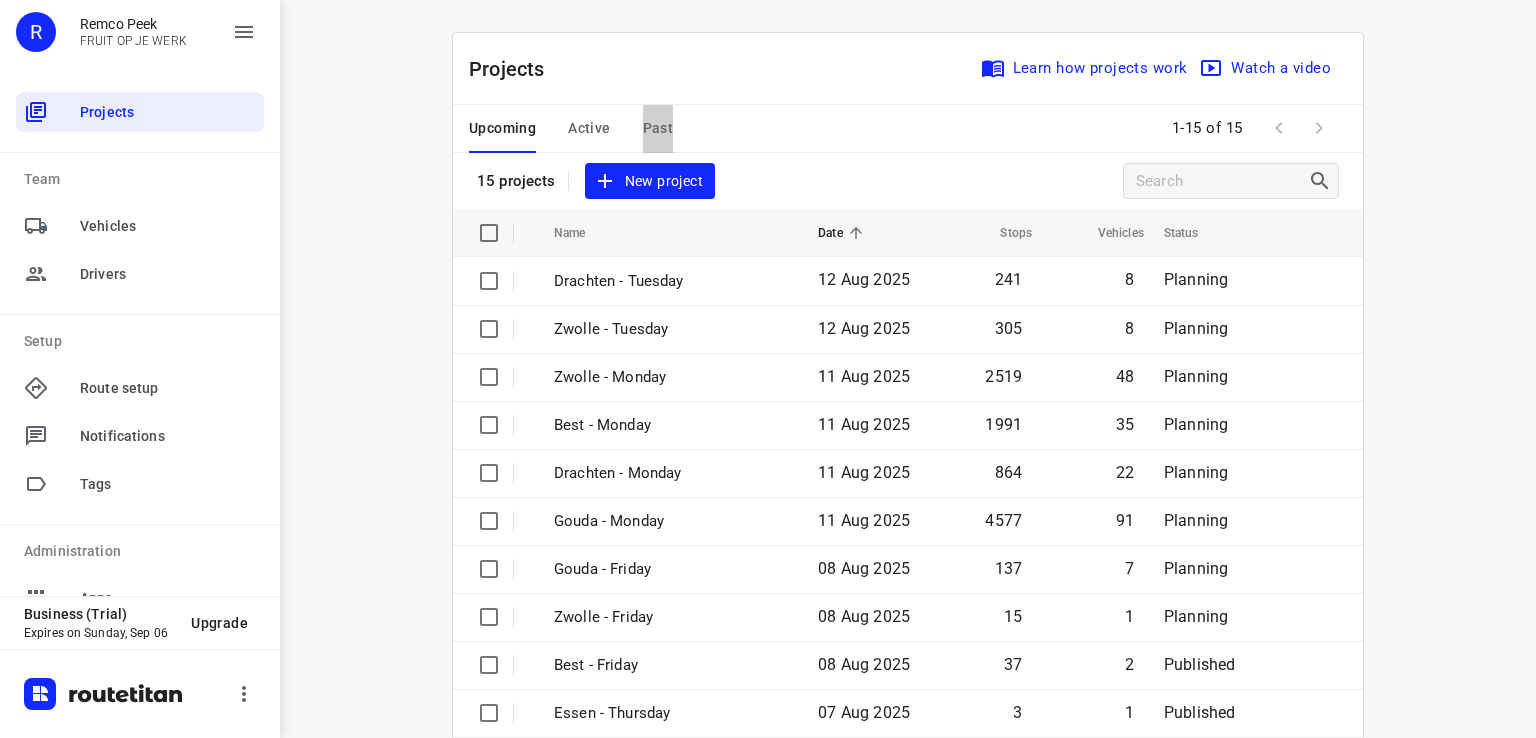 click on "Past" at bounding box center (658, 128) 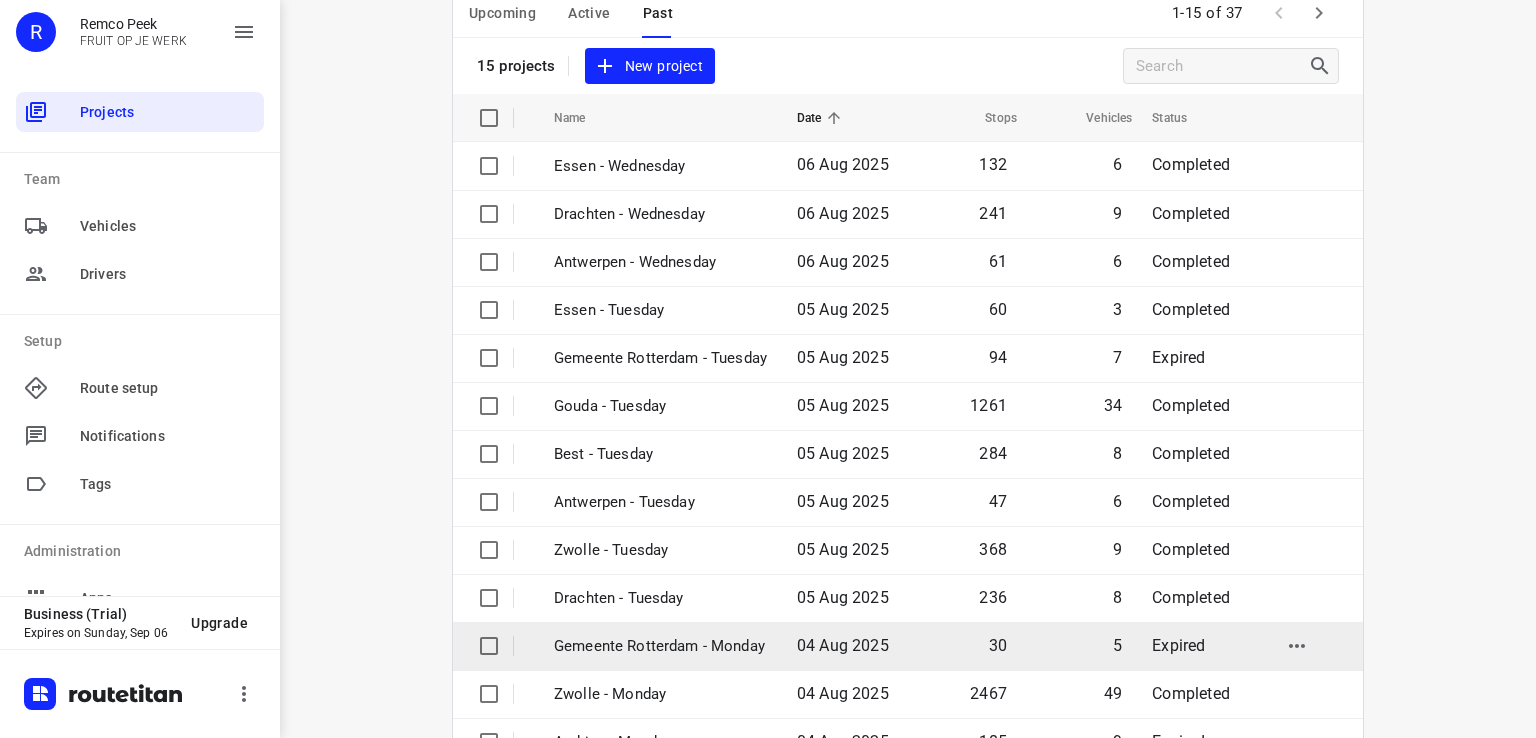 scroll, scrollTop: 272, scrollLeft: 0, axis: vertical 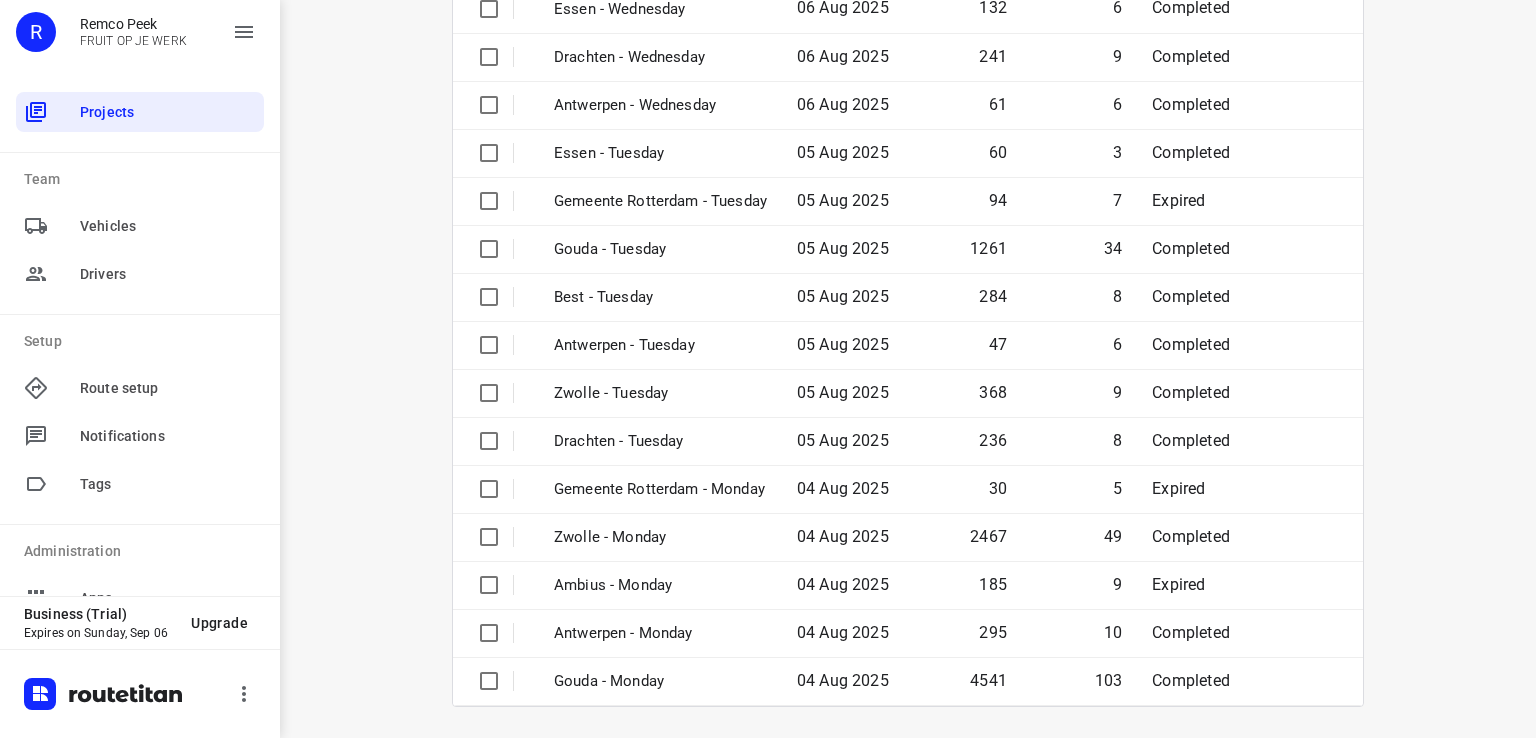 click on "i © [YEAR] Routetitan , © Stadia Maps , © OpenMapTiles © OpenStreetMap contributors Projects Learn how projects work Watch a video [NUMBER] projects New project Name Date Stops Vehicles Status [CITY] - [DAY_OF_WEEK] [DAY] [MONTH] [YEAR] [NUMBER] [NUMBER] Completed [CITY] - [DAY_OF_WEEK] [DAY] [MONTH] [YEAR] [NUMBER] [NUMBER] Completed [CITY] - [DAY_OF_WEEK] [DAY] [MONTH] [YEAR] [NUMBER] [NUMBER] Completed [CITY] - [DAY_OF_WEEK] [DAY] [MONTH] [YEAR] [NUMBER] [NUMBER] Completed Gemeente [CITY] - [DAY_OF_WEEK] [DAY] [MONTH] [YEAR] [NUMBER] [NUMBER] Expired [CITY] - [DAY_OF_WEEK] [DAY] [MONTH] [YEAR] [NUMBER] [NUMBER] Completed [CITY] - [DAY_OF_WEEK] [DAY] [MONTH] [YEAR] [NUMBER] [NUMBER] Completed [CITY] - [DAY_OF_WEEK] [DAY] [MONTH] [YEAR] [NUMBER] [NUMBER] Completed [CITY] - [DAY_OF_WEEK] [DAY] [MONTH] [YEAR] [NUMBER] [NUMBER] Completed [CITY] - [DAY_OF_WEEK] [DAY] [MONTH] [YEAR] [NUMBER] [NUMBER] Completed Gemeente [CITY] - [DAY_OF_WEEK] [DAY] [MONTH] [YEAR] [NUMBER] [NUMBER] Expired [CITY] - [DAY_OF_WEEK] [DAY] [MONTH] [YEAR] [NUMBER] [NUMBER] Completed Ambius - [DAY_OF_WEEK] [DAY] [MONTH] [YEAR] [NUMBER] [NUMBER] Expired [CITY] - [DAY_OF_WEEK] [DAY] [MONTH] [YEAR] [NUMBER] [NUMBER] Completed [CITY] - [DAY_OF_WEEK] [DAY] [MONTH] [YEAR] [NUMBER] [NUMBER] Completed Upcoming Active Past 1-15 of [NUMBER]" at bounding box center [908, 369] 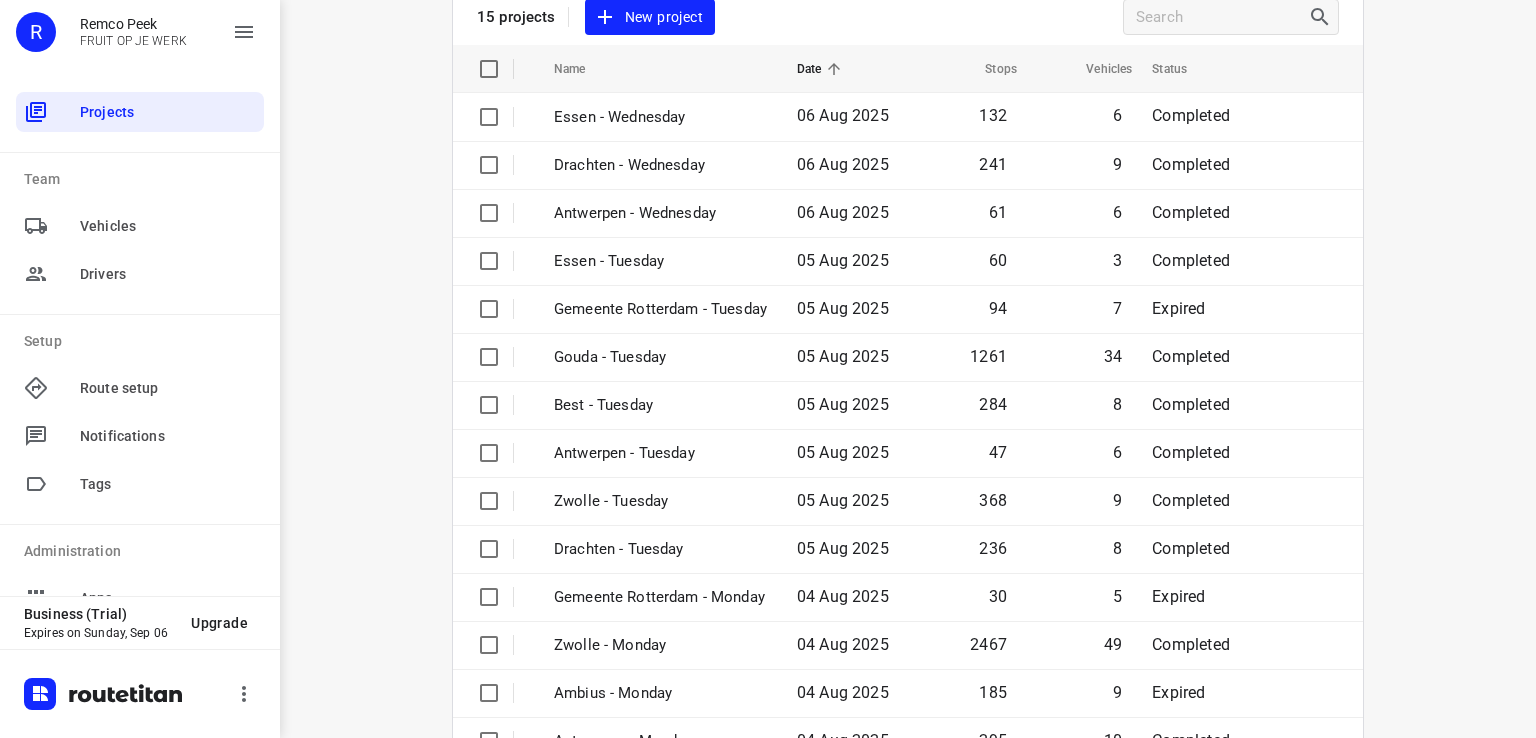 scroll, scrollTop: 0, scrollLeft: 0, axis: both 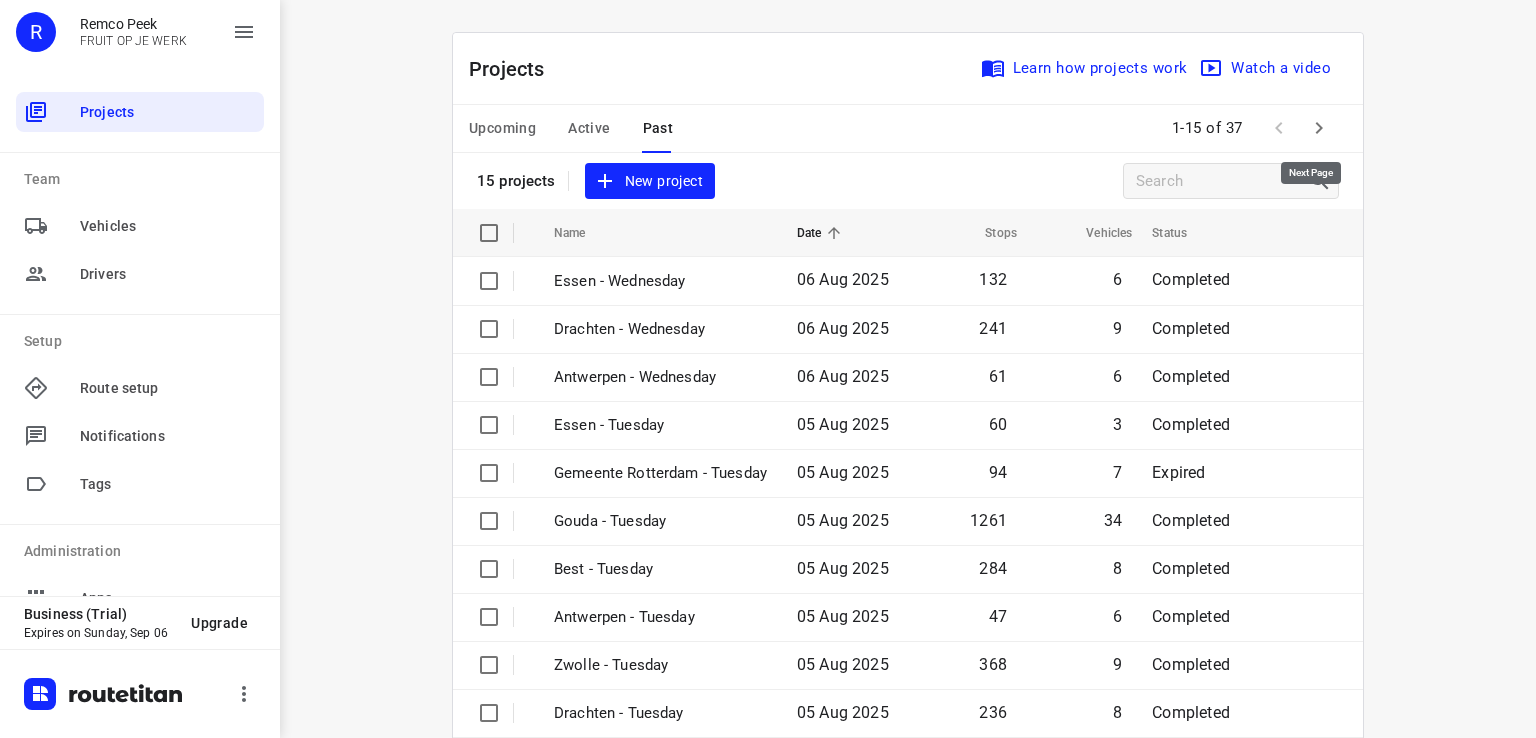 click 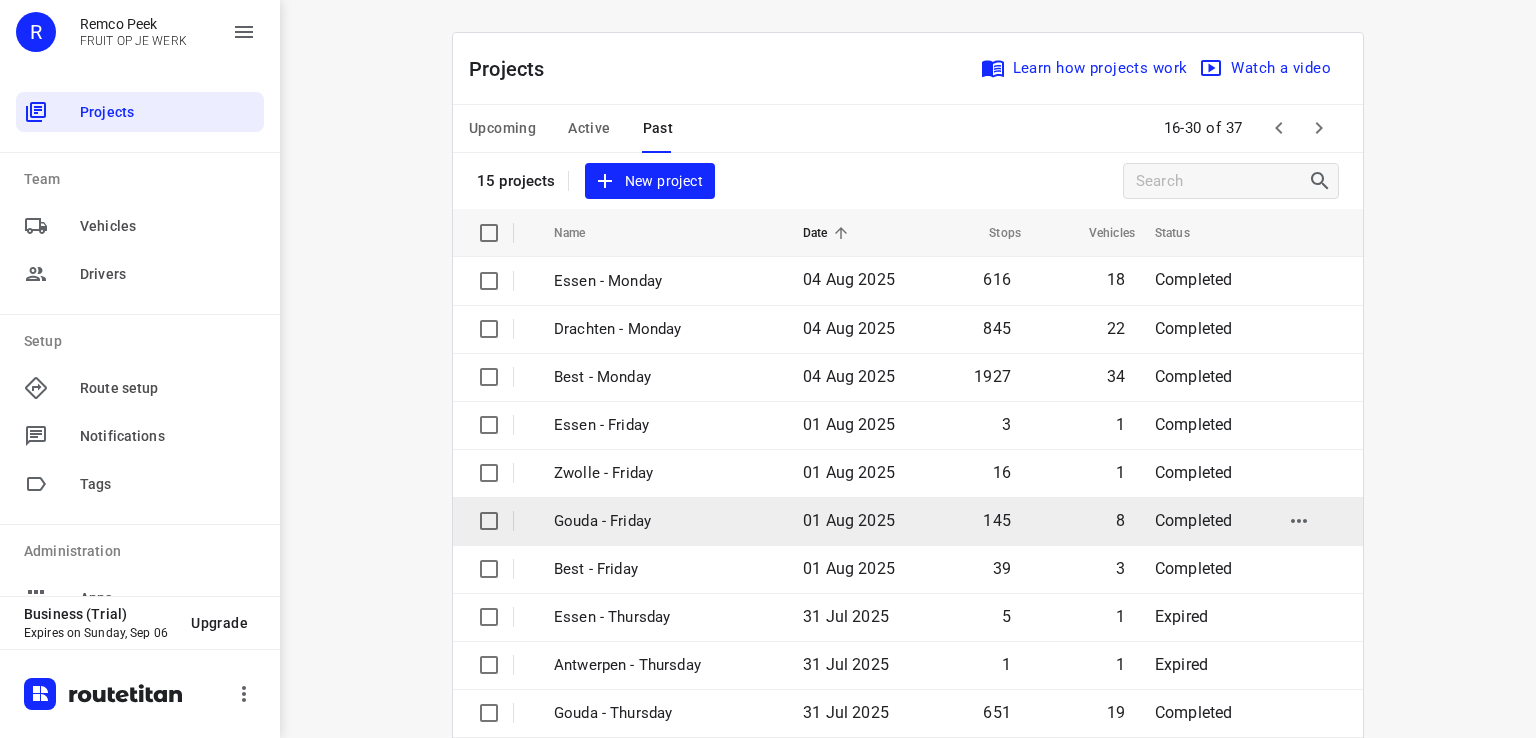 click on "Gouda - Friday" at bounding box center (663, 521) 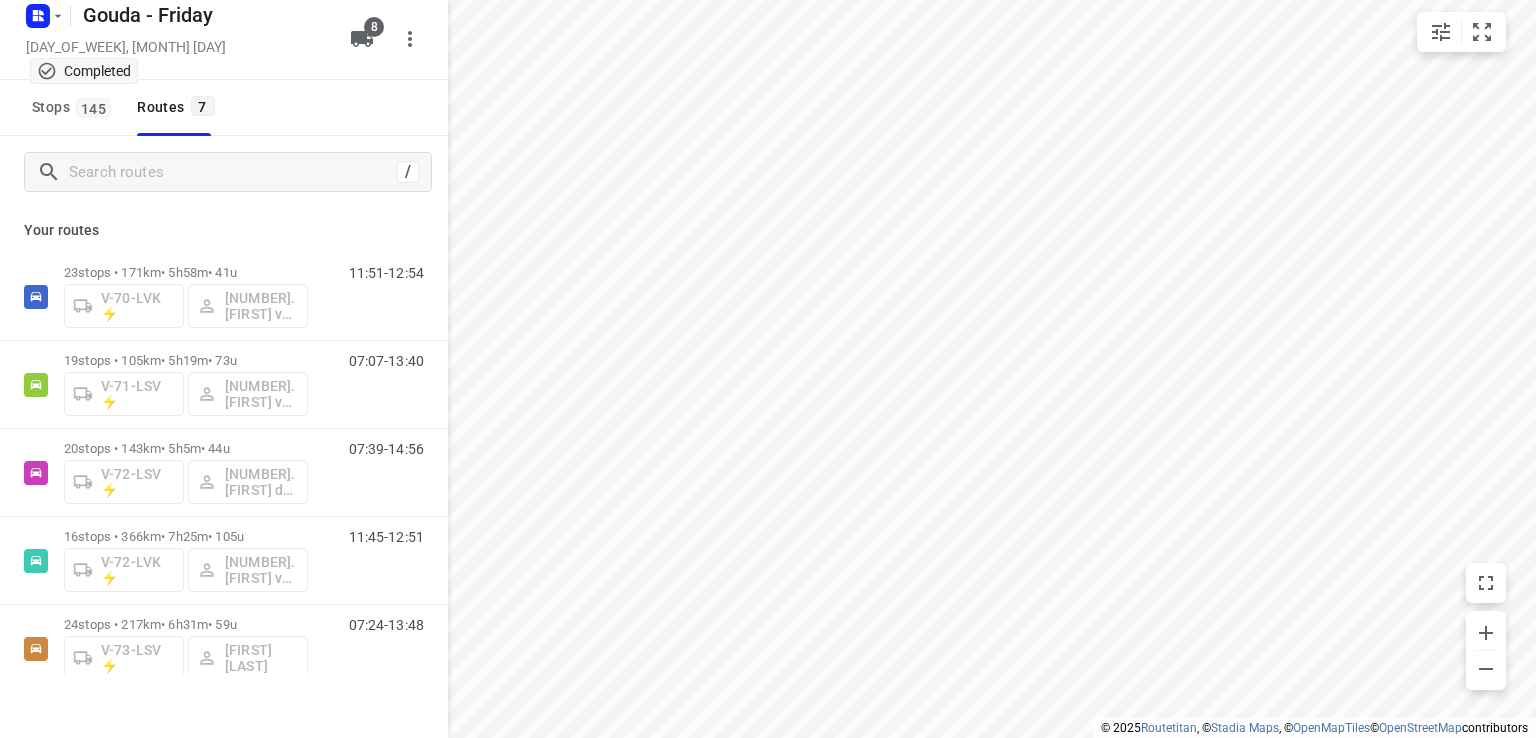 type on "distance" 